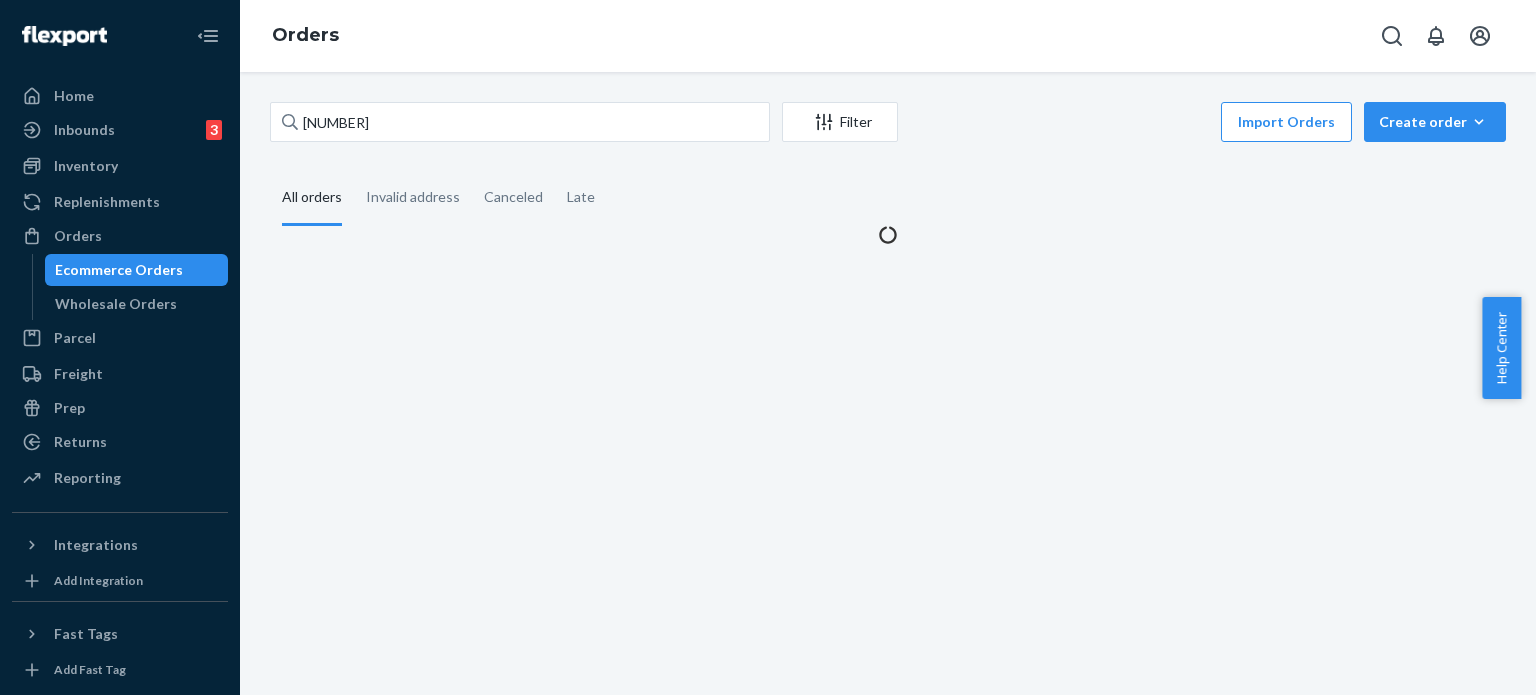 scroll, scrollTop: 0, scrollLeft: 0, axis: both 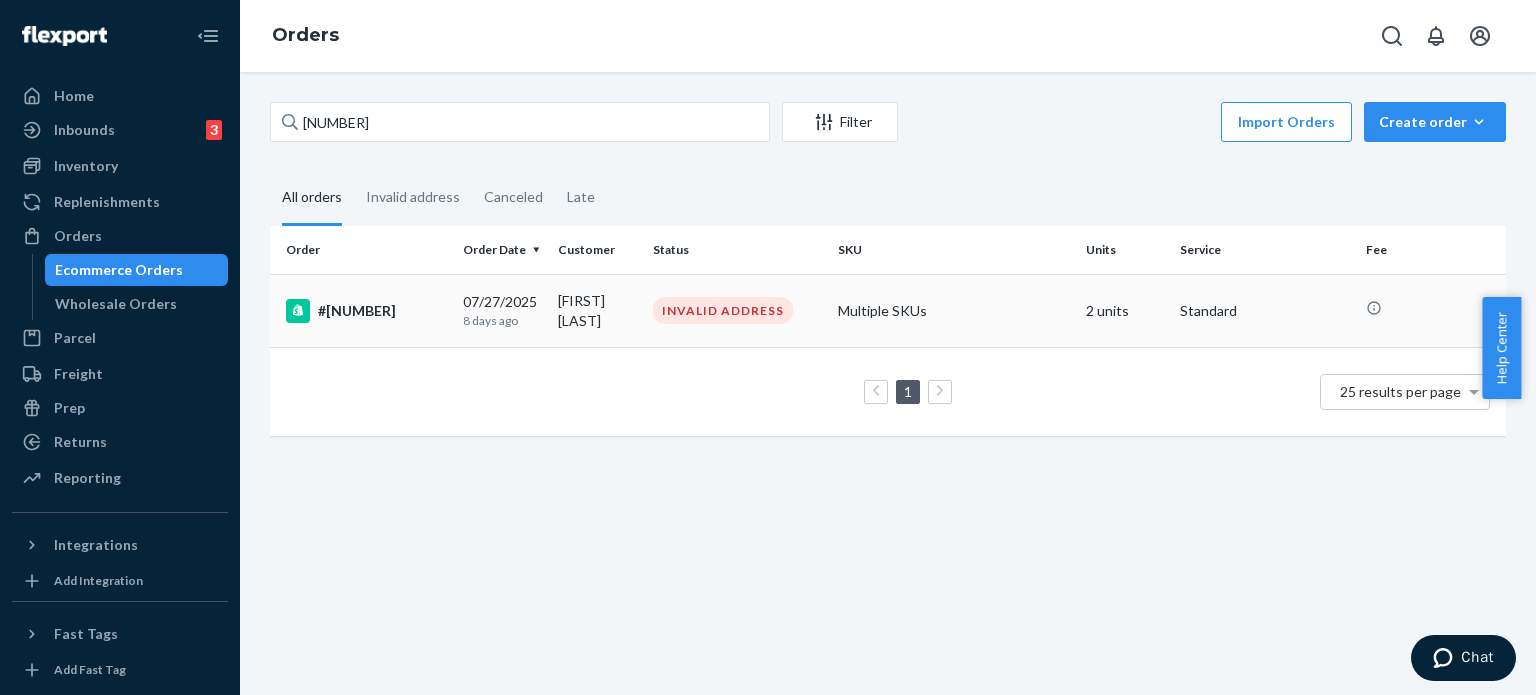 type on "[NUMBER]" 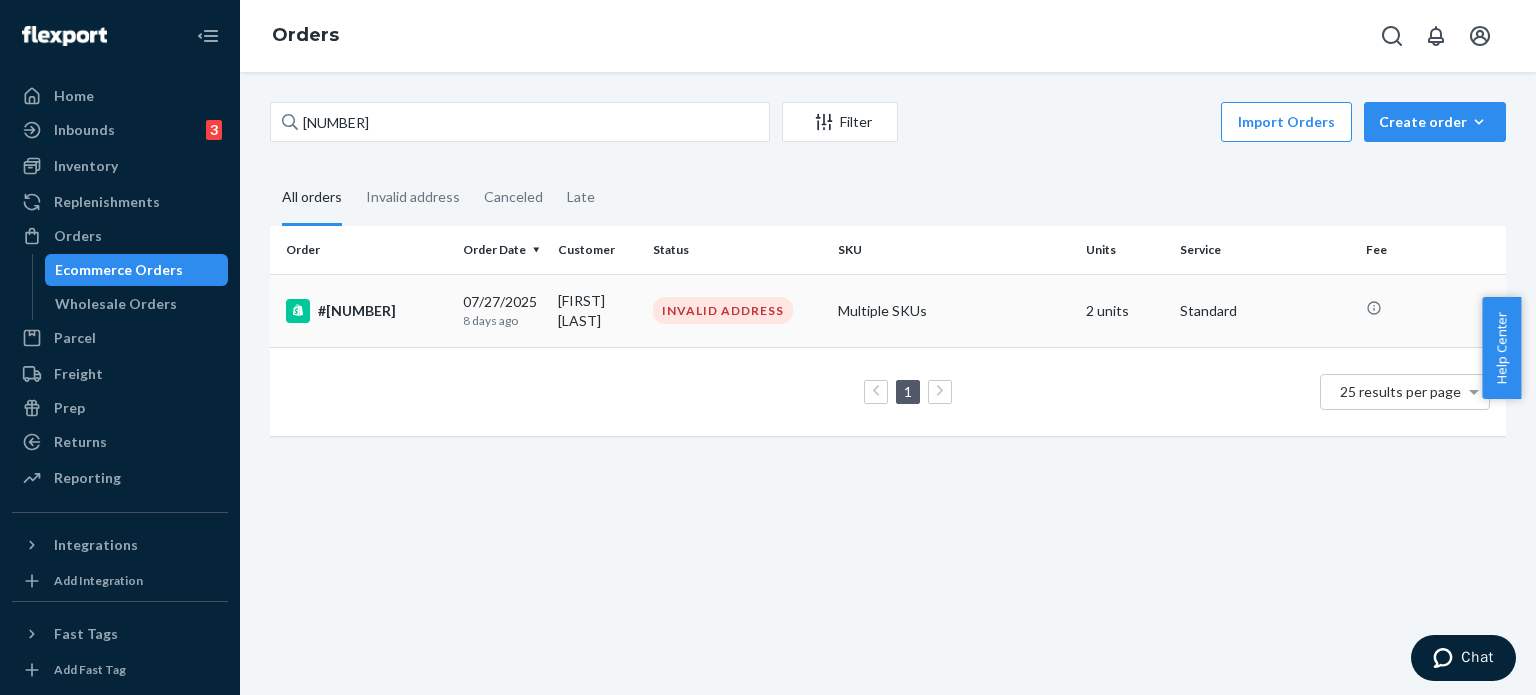 click on "#[NUMBER]" at bounding box center [366, 311] 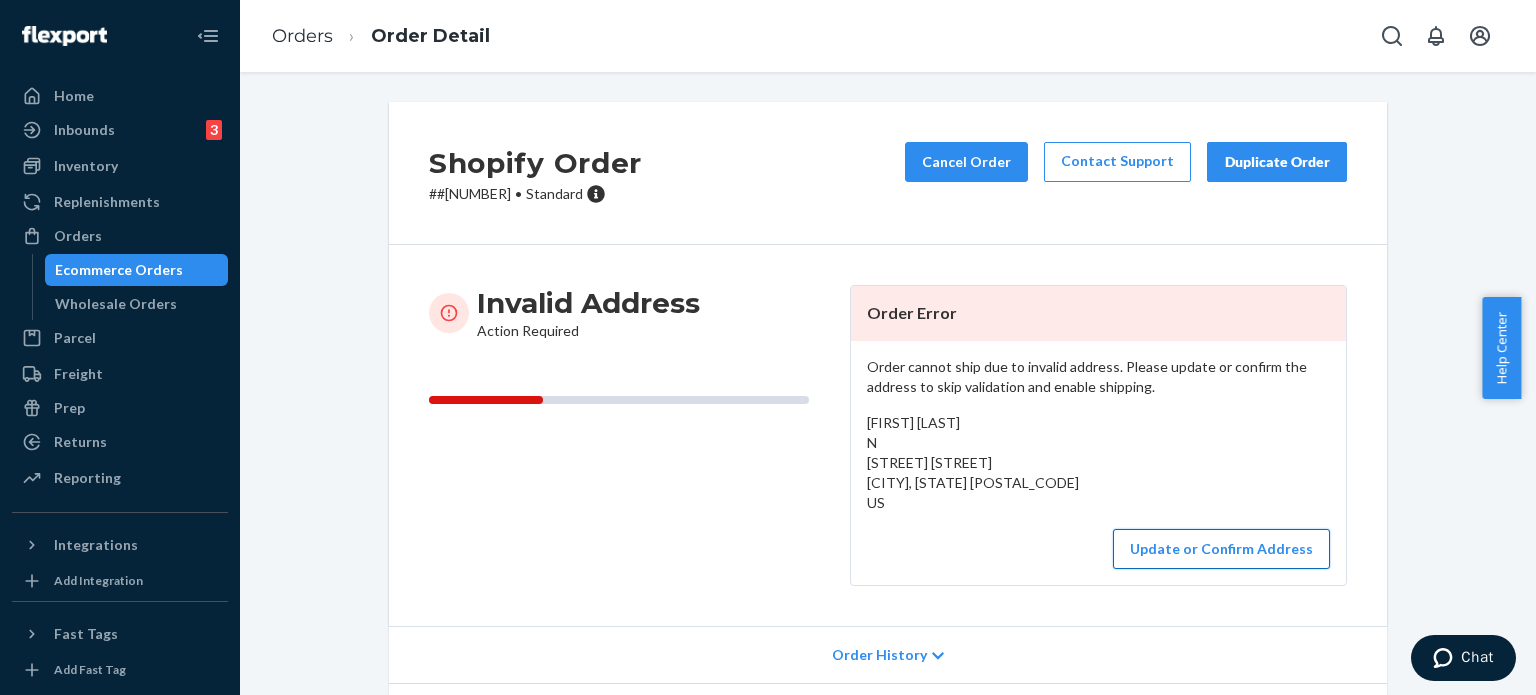 click on "Update or Confirm Address" at bounding box center (1221, 549) 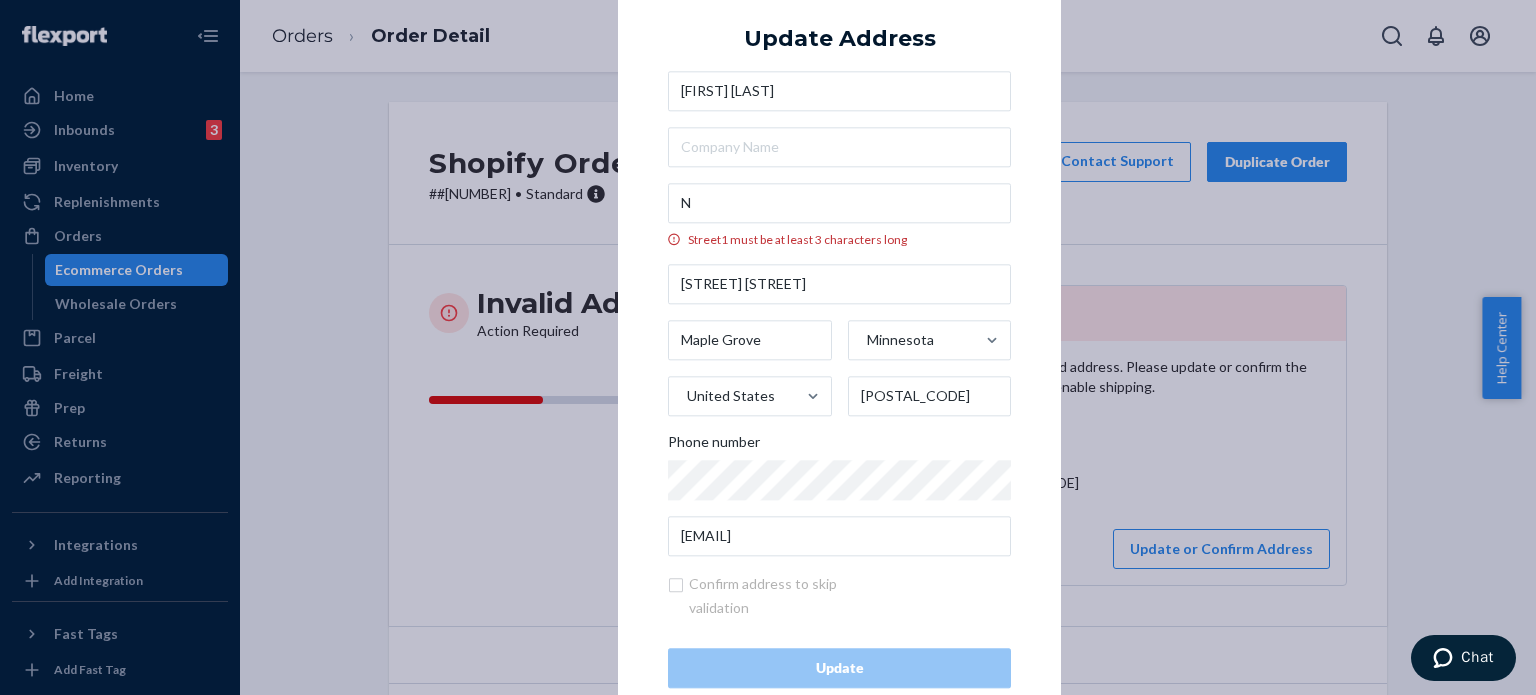 click on "[FIRST] [LAST] N [STREET] [STREET] [CITY] [STATE] United States [POSTAL_CODE] Phone number [EMAIL]" at bounding box center [839, 313] 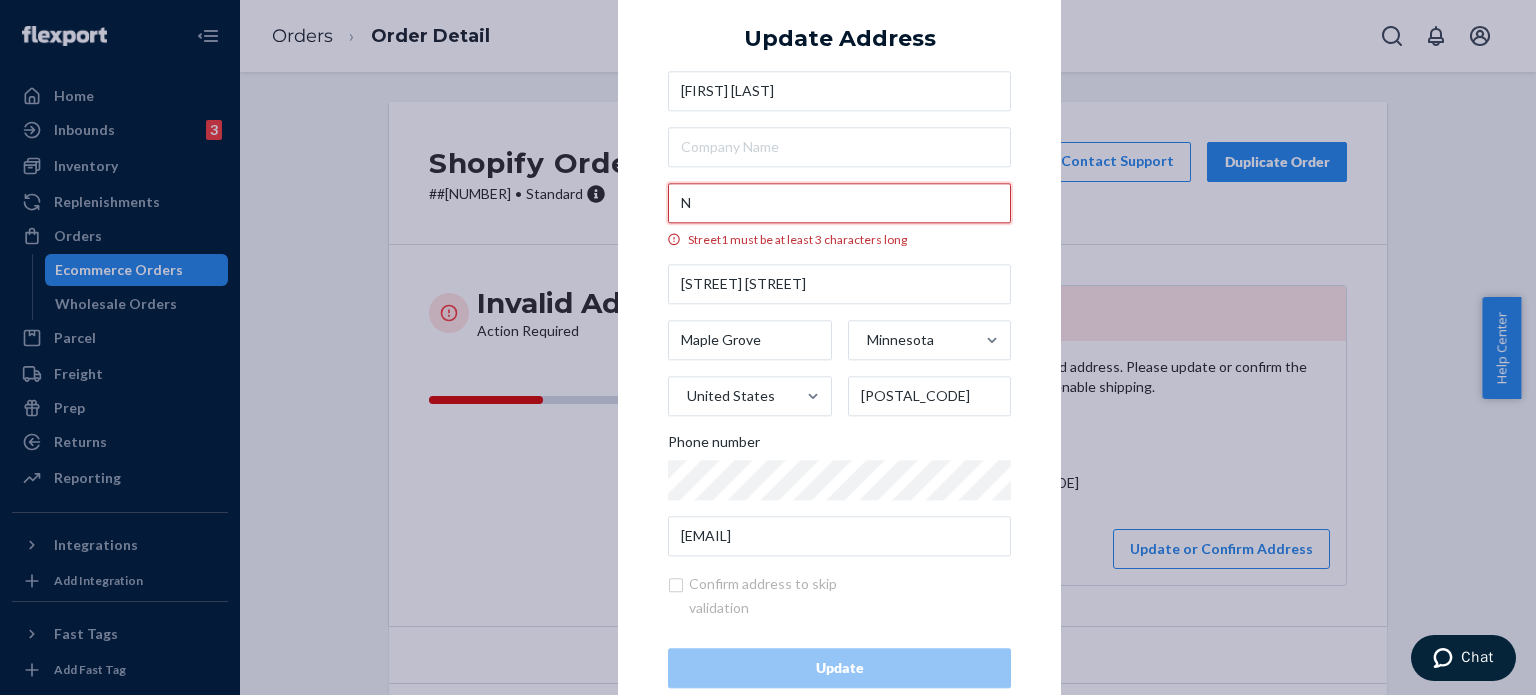 click on "N" at bounding box center [839, 203] 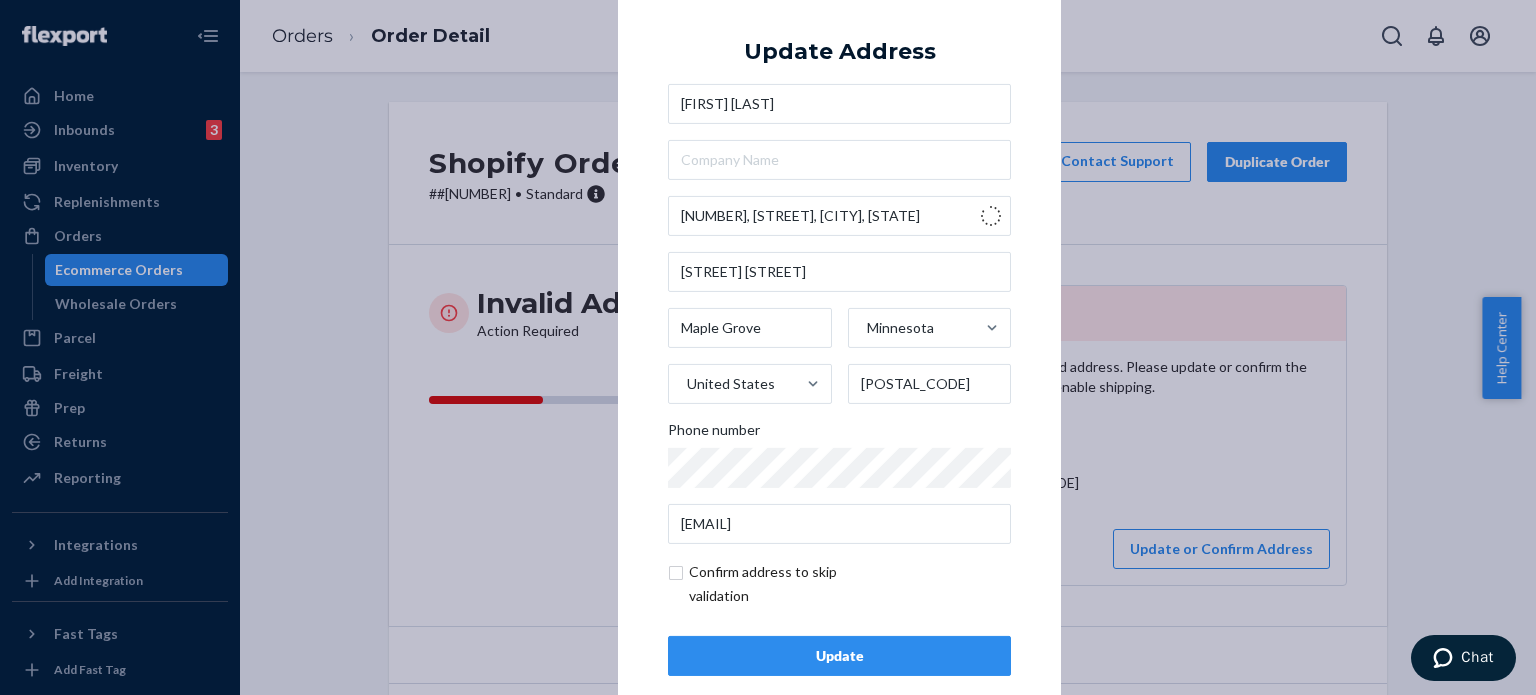 type on "[NUMBER] [STREET] [STREET] N" 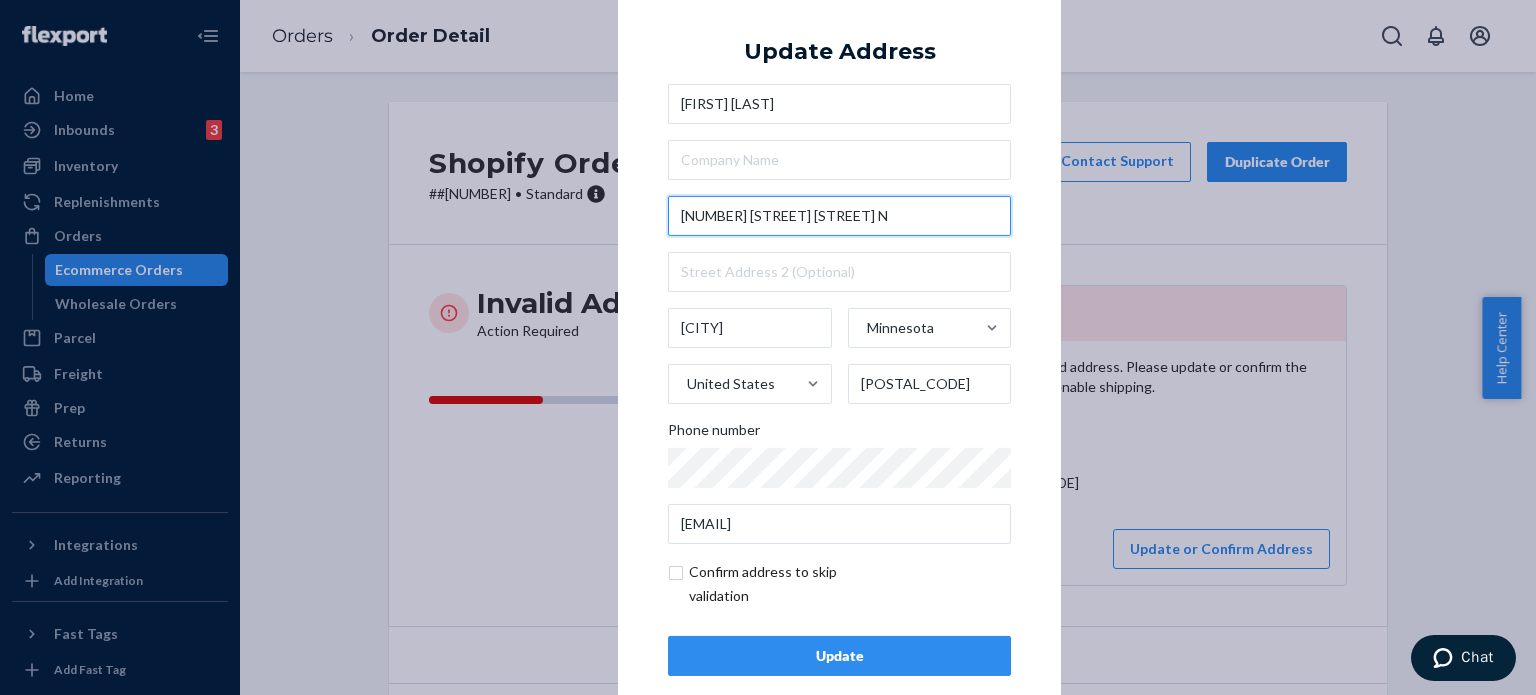 click on "[NUMBER] [STREET] [STREET] N" at bounding box center (839, 216) 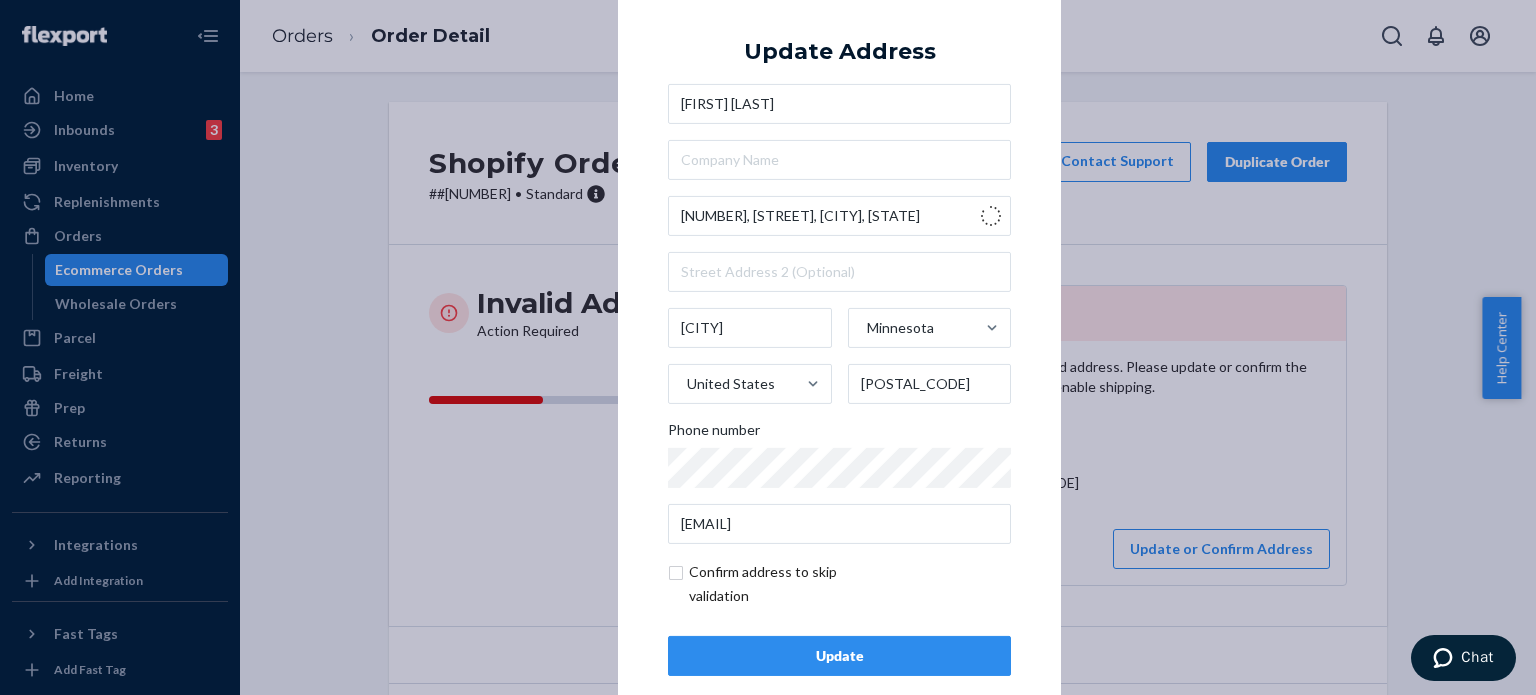 type on "[NUMBER] [STREET] [STREET] N" 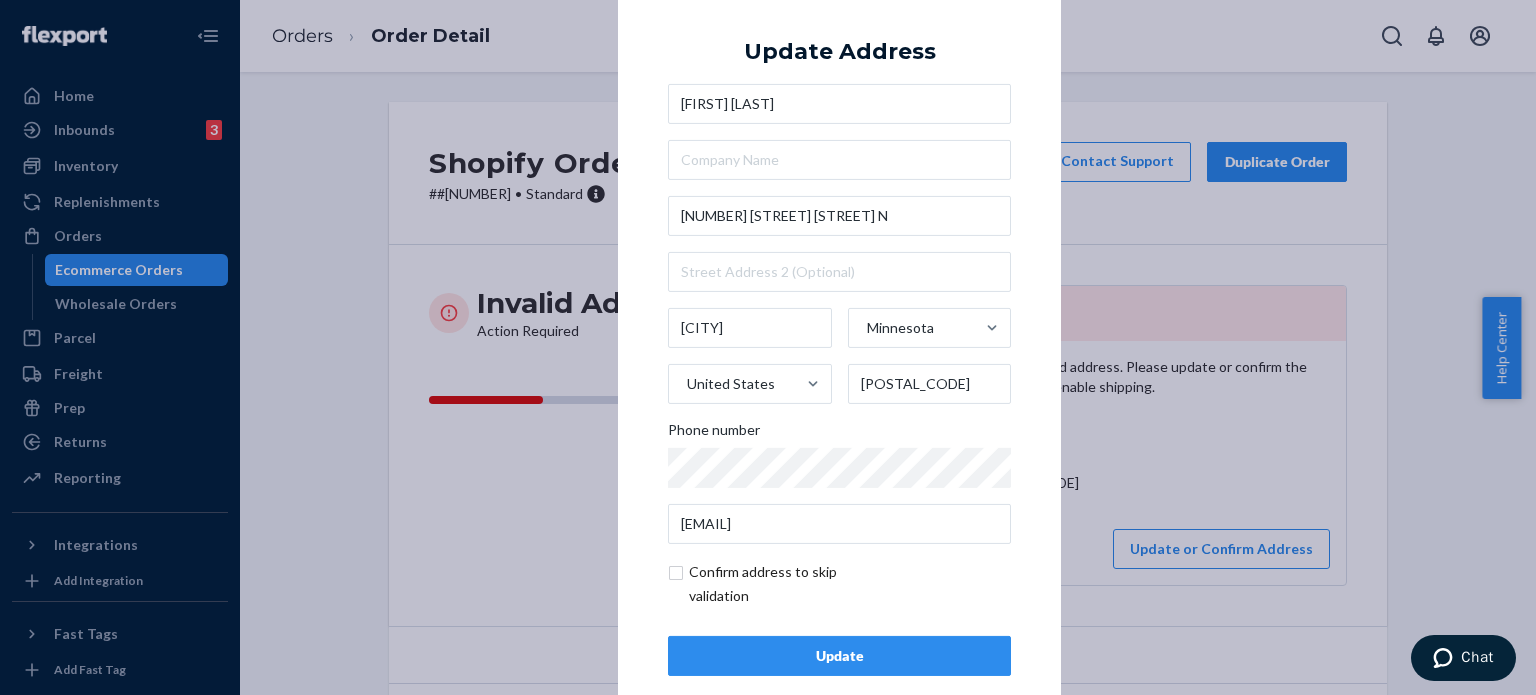 click on "Update" at bounding box center (839, 656) 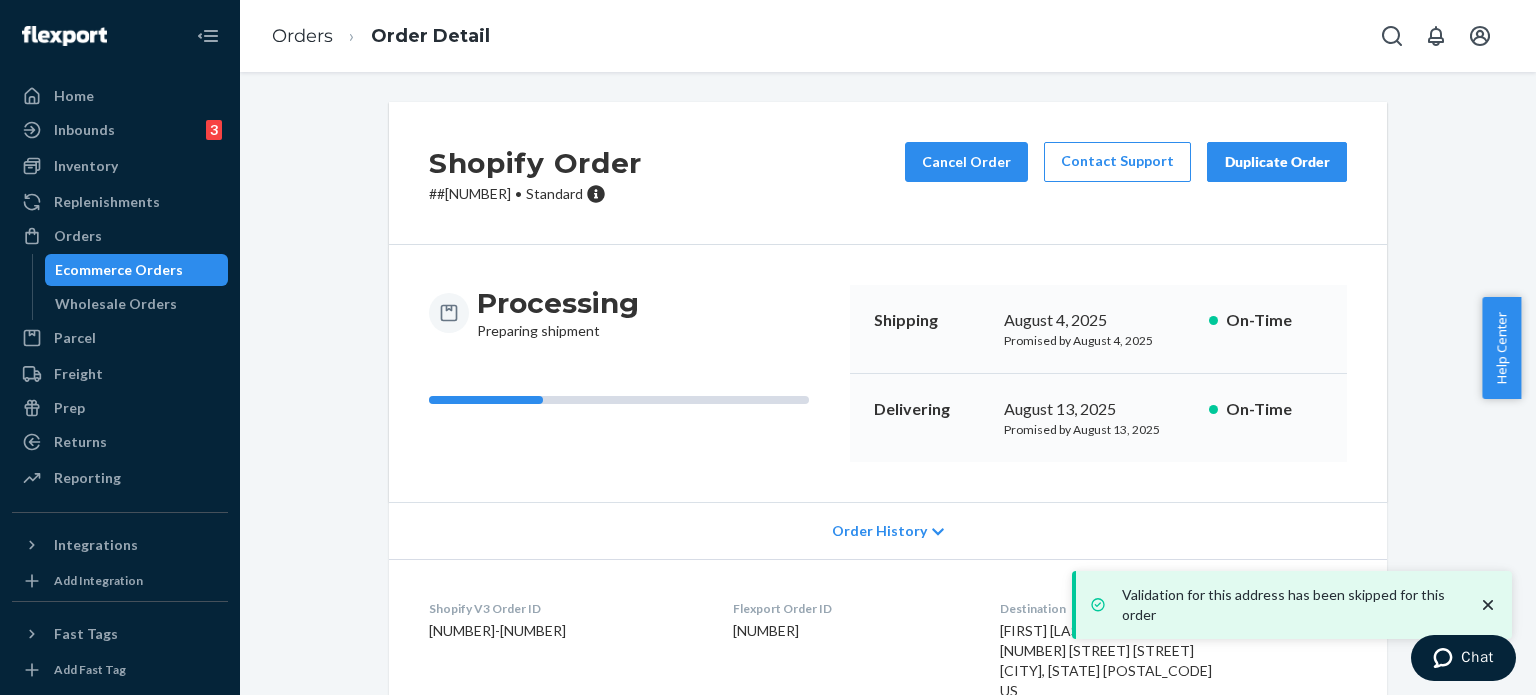 click 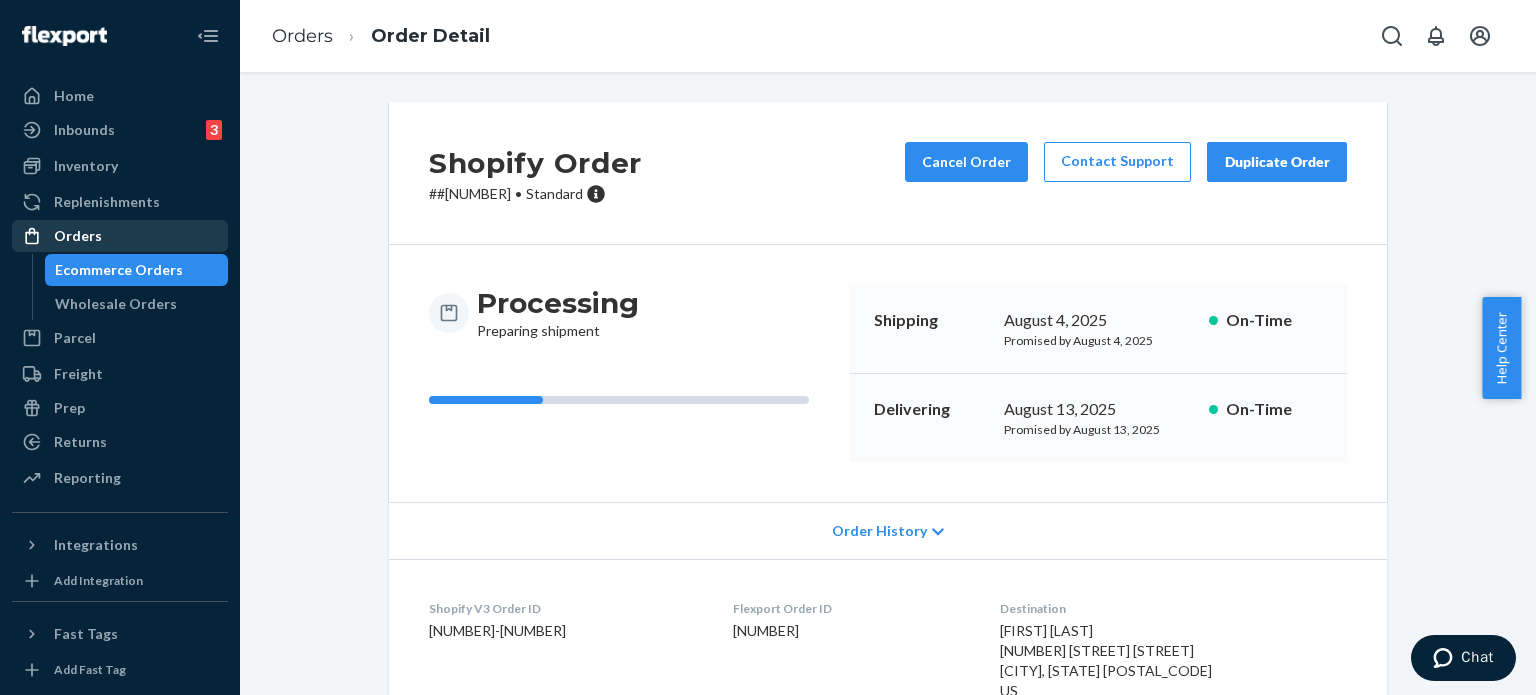 click on "Orders" at bounding box center (120, 236) 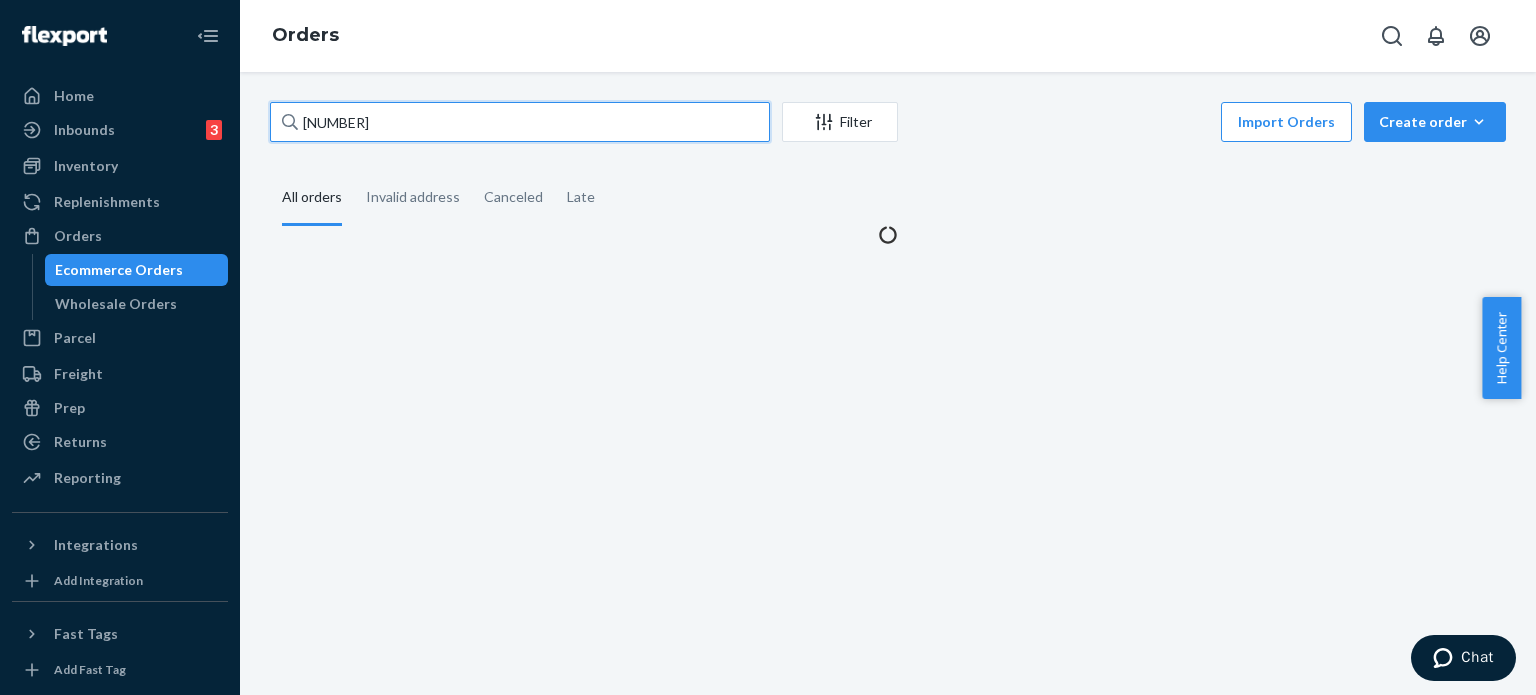 click on "[NUMBER]" at bounding box center [520, 122] 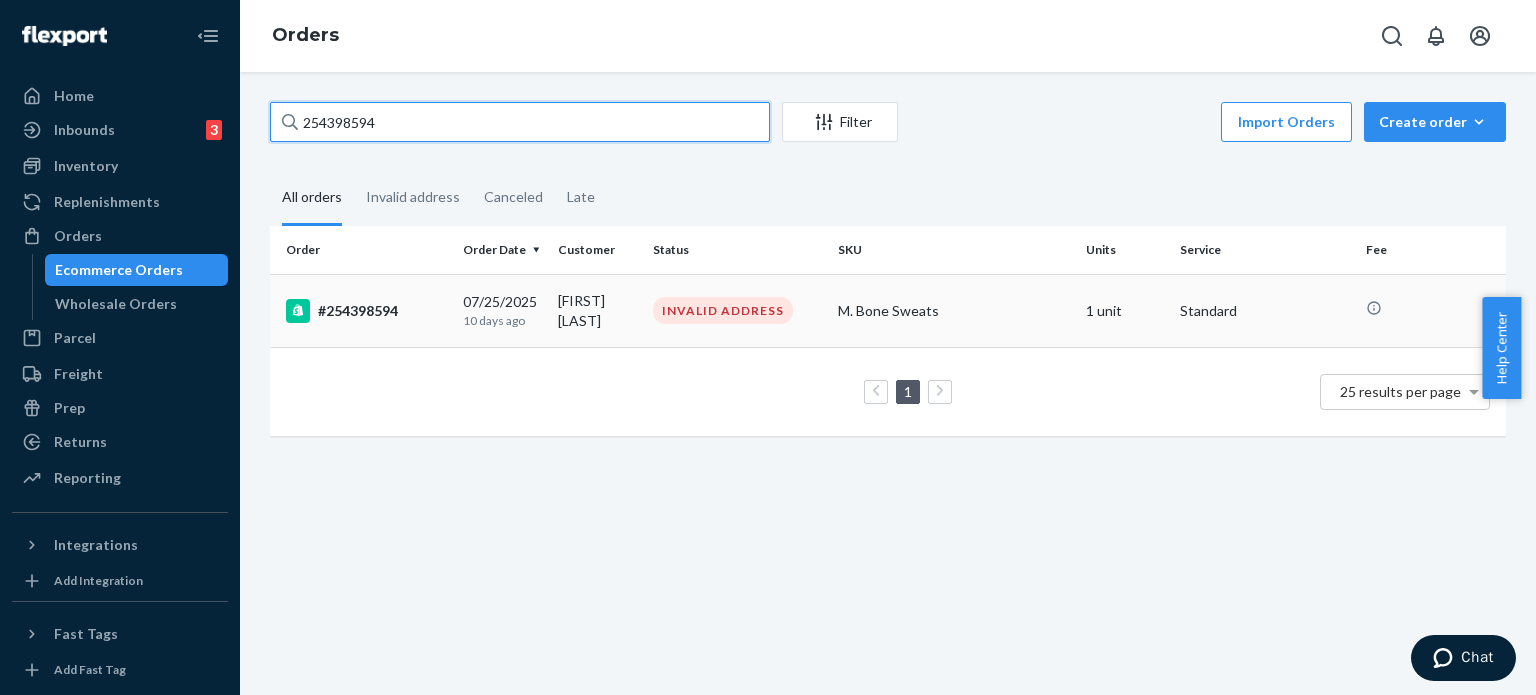 type on "254398594" 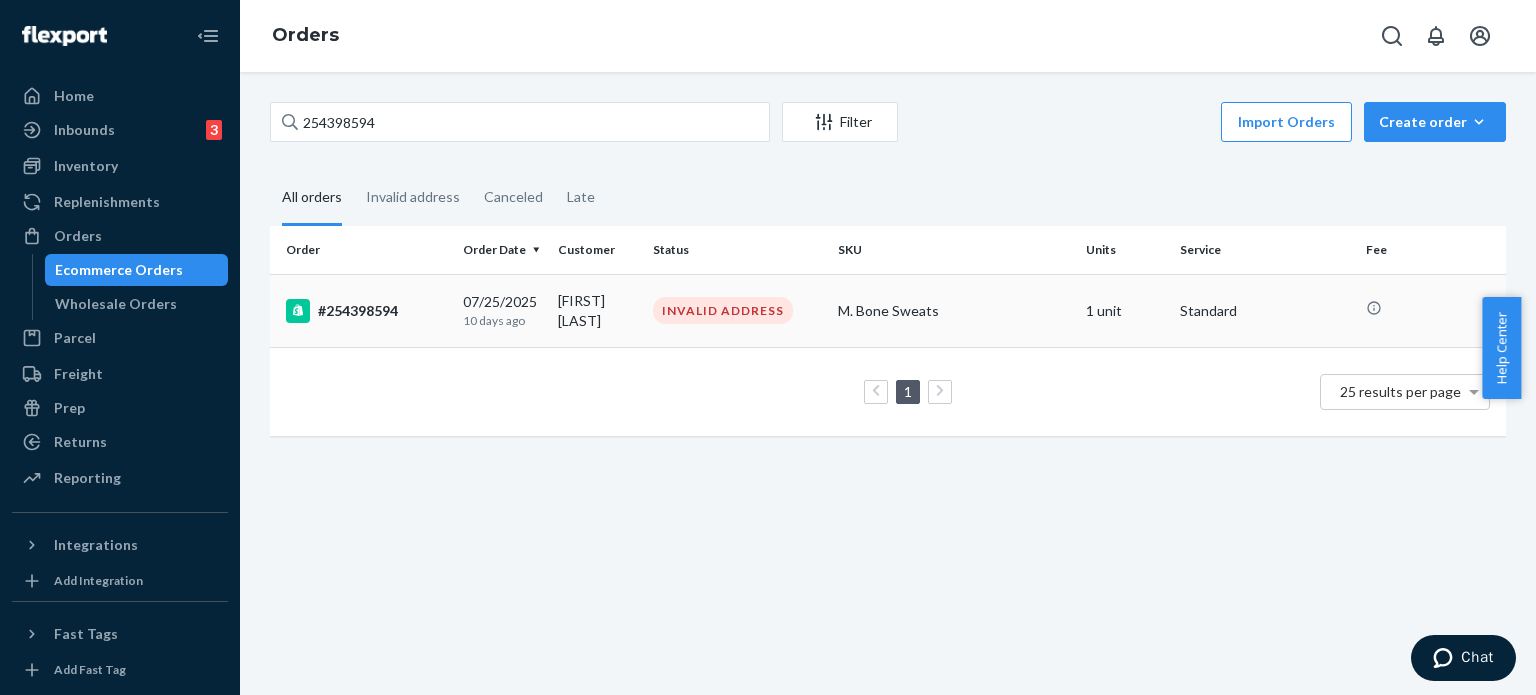 click on "#254398594" at bounding box center [362, 310] 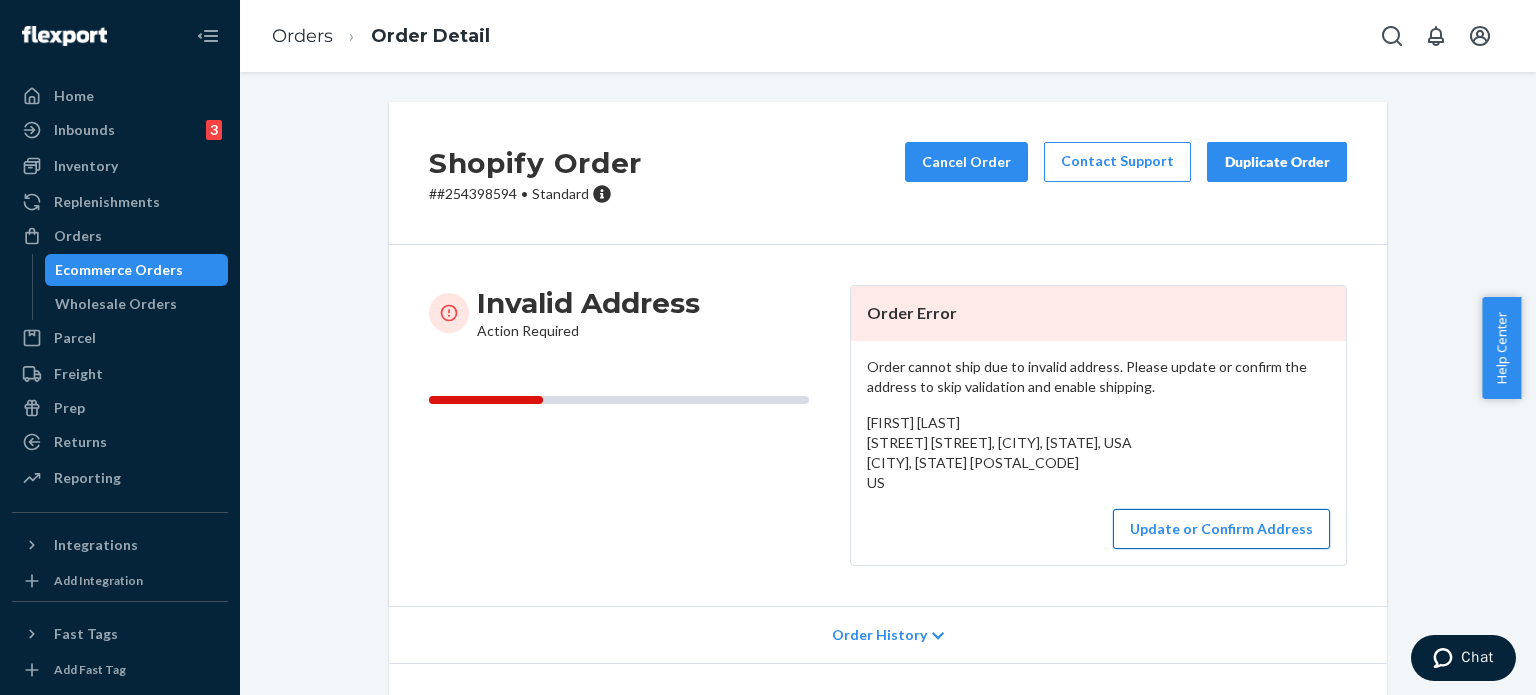 click on "Update or Confirm Address" at bounding box center [1221, 529] 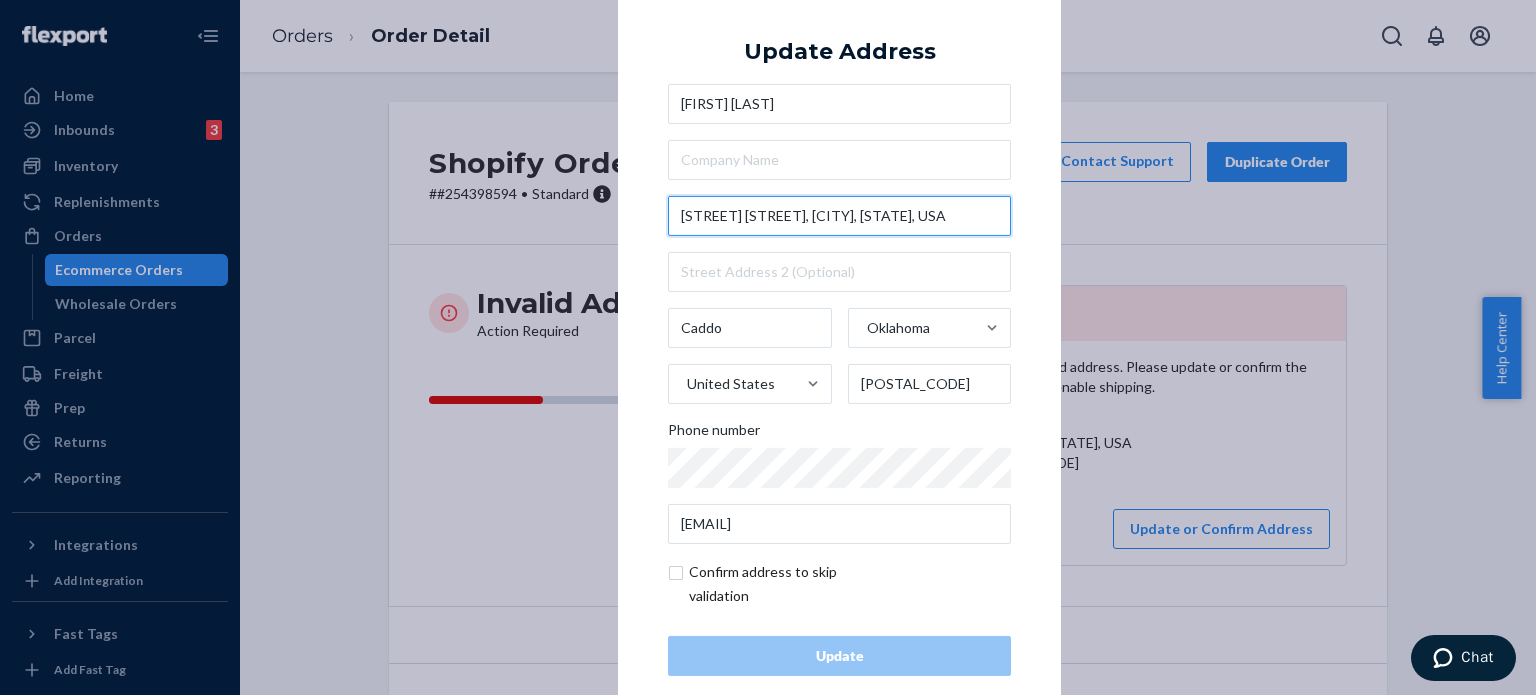 click on "[STREET] [STREET], [CITY], [STATE], USA" at bounding box center (839, 216) 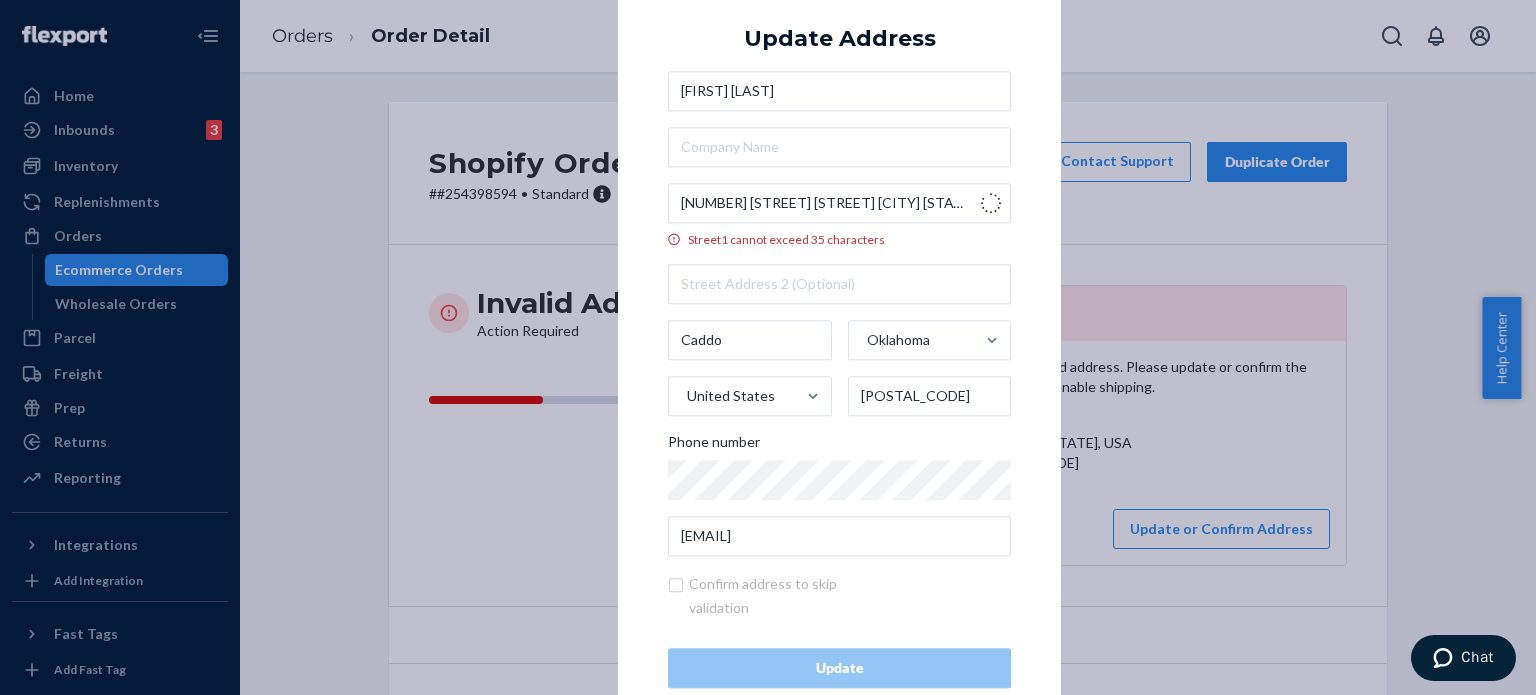 type on "[NUMBER] [STREET] [STREET]" 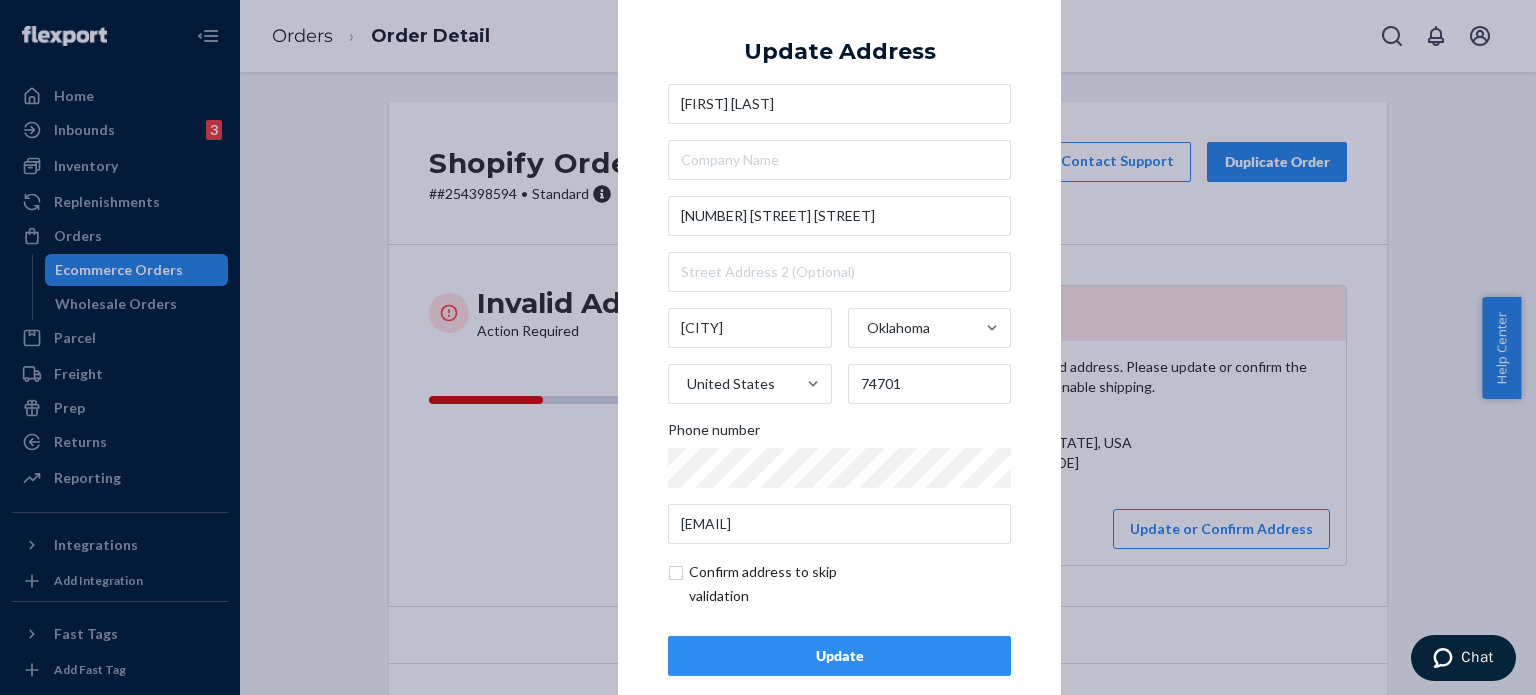 click on "× Update Address [FIRST] [LAST] [NUMBER] [STREET] [STREET] [CITY] [STATE] United States [POSTAL_CODE] Phone number [EMAIL] Confirm address to skip validation Update" at bounding box center (768, 347) 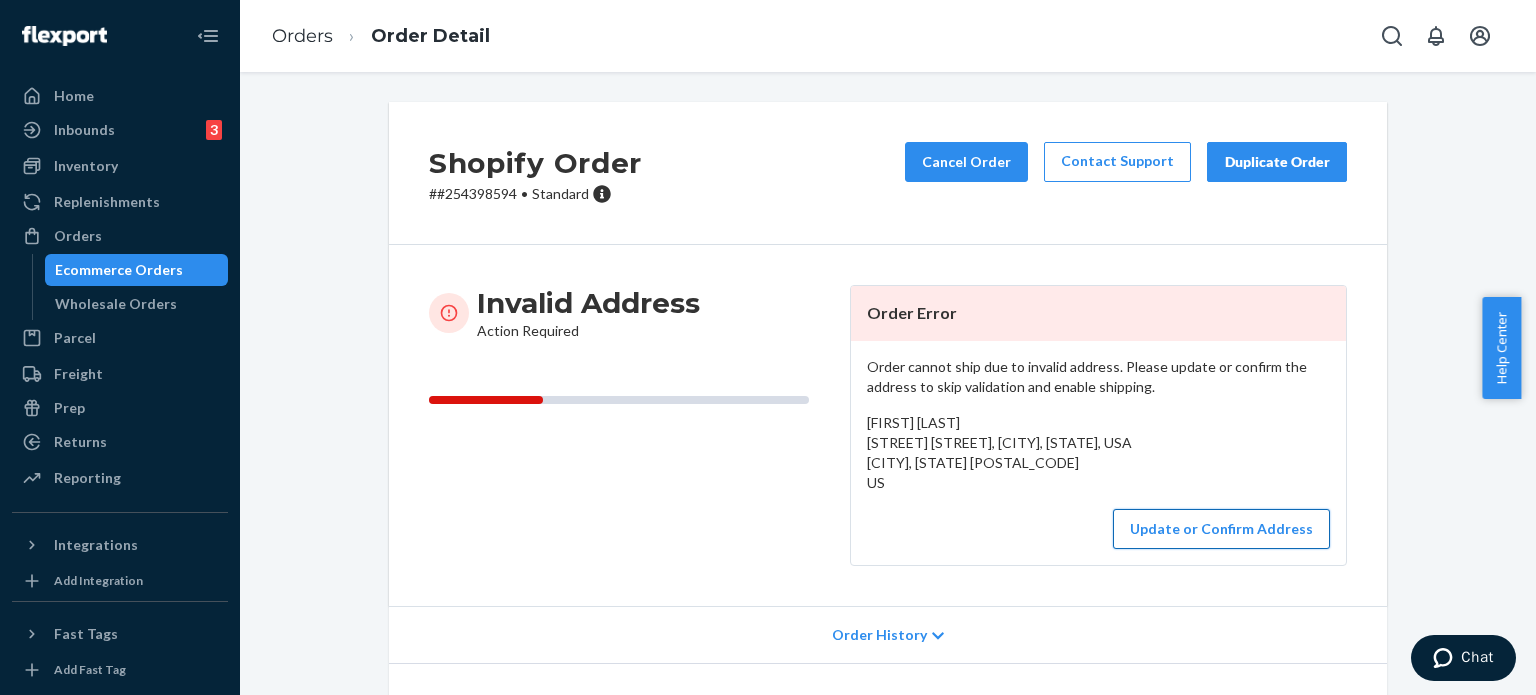 click on "Update or Confirm Address" at bounding box center (1221, 529) 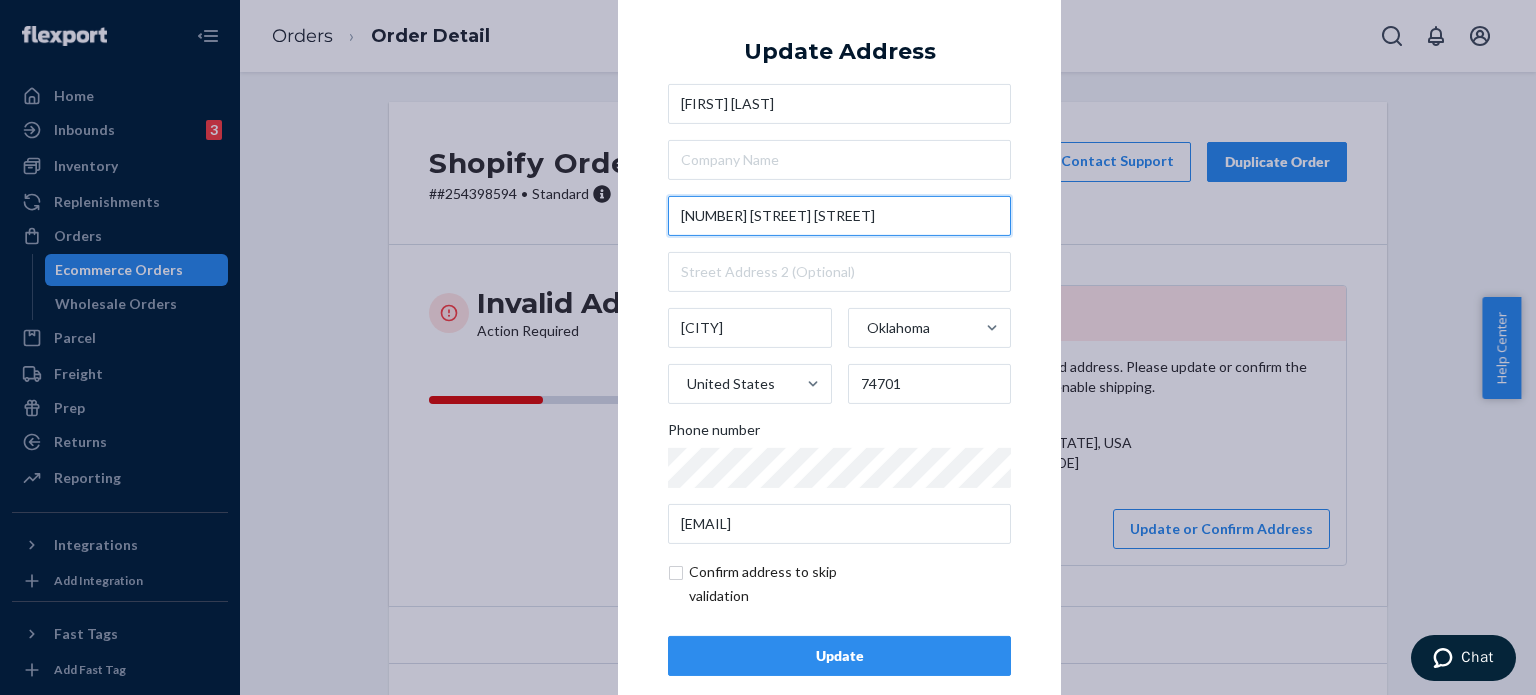 click on "[NUMBER] [STREET] [STREET]" at bounding box center [839, 216] 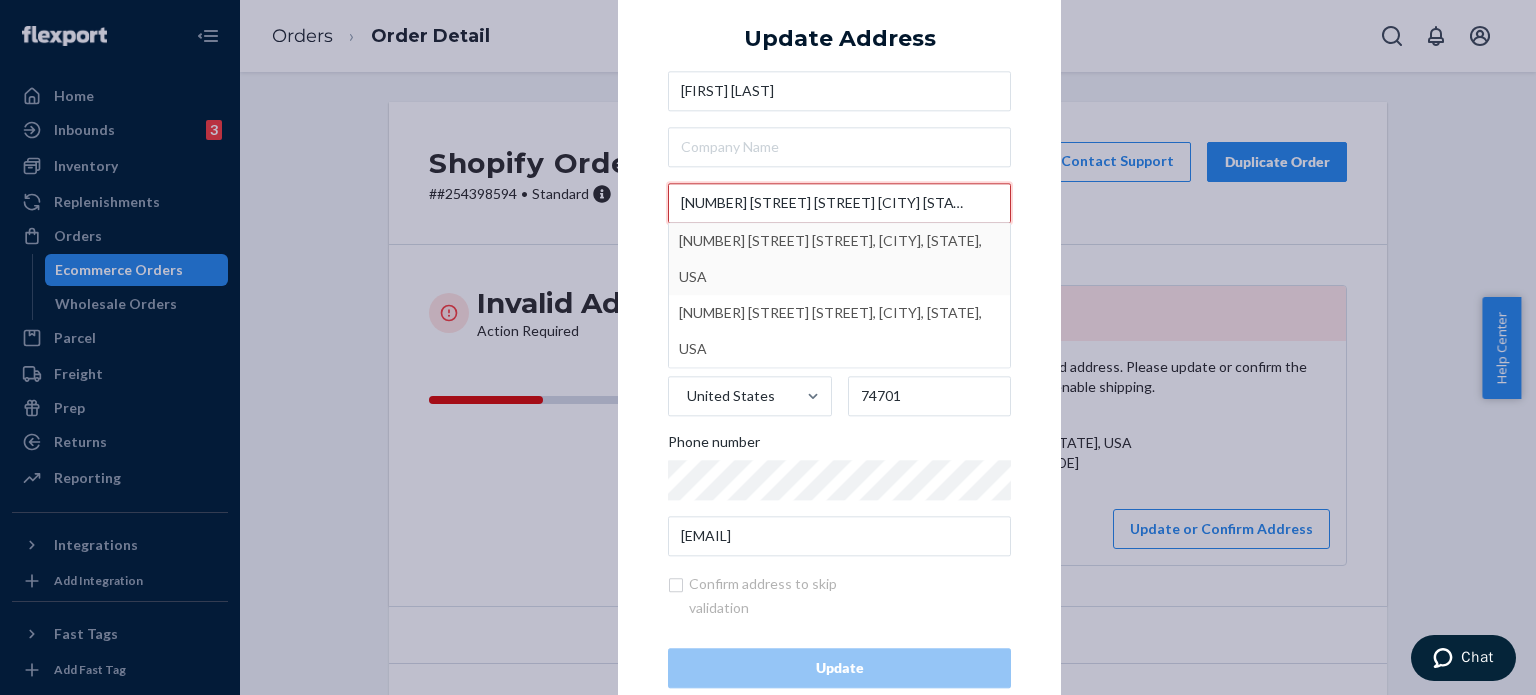 type on "[NUMBER] [STREET] [STREET] [CITY] [STATE] [POSTAL_CODE]" 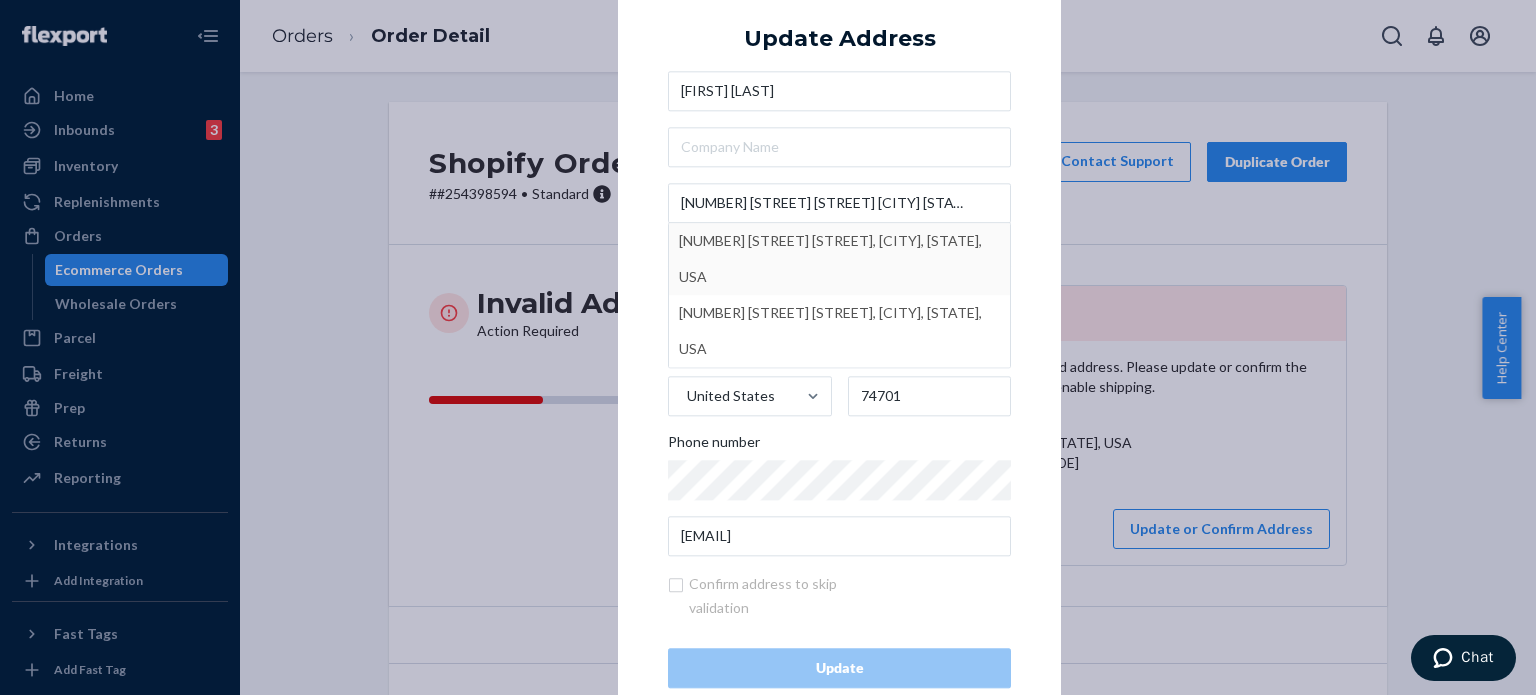 click on "× Update Address [FIRST] [LAST] [NUMBER] [STREET] [STREET] [CITY] [STATE] [NUMBER] [STREET] [STREET], [CITY], [STATE], USA [NUMBER] [STREET] [STREET] [STREET], [CITY], [STATE], USA Street1 cannot exceed 35 characters [CITY] [STATE] United States [POSTAL_CODE] Phone number [EMAIL] Confirm address to skip validation Update" at bounding box center (839, 347) 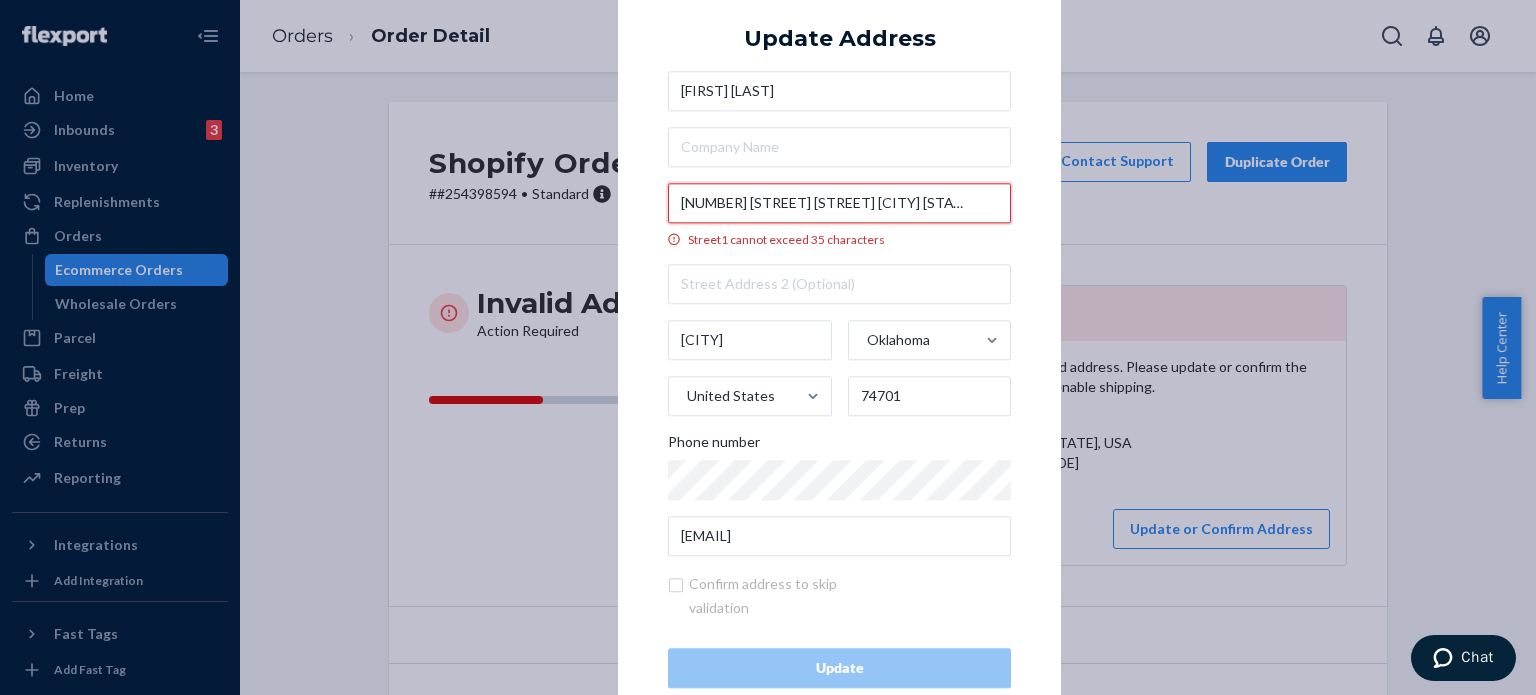drag, startPoint x: 874, startPoint y: 209, endPoint x: 951, endPoint y: 195, distance: 78.26238 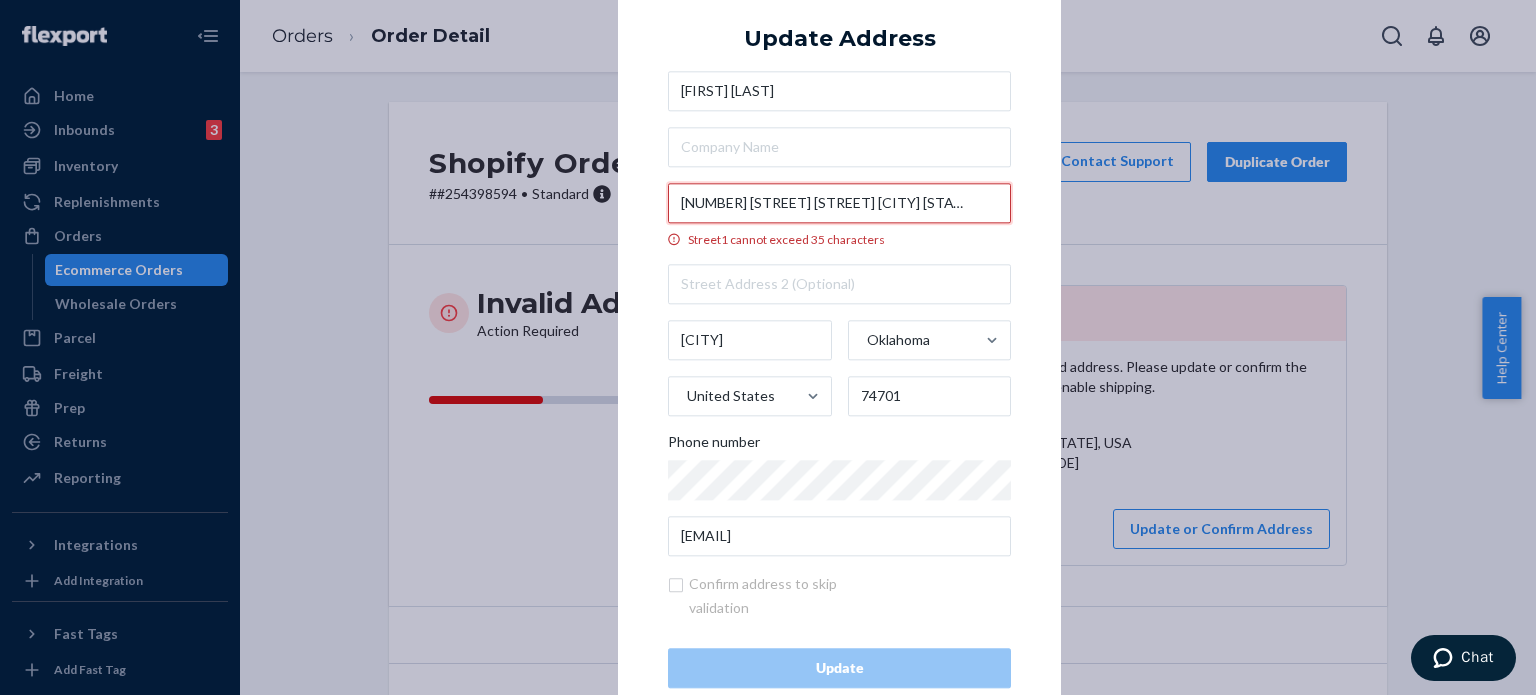 click on "[NUMBER] [STREET] [STREET] [CITY] [STATE] [POSTAL_CODE]" at bounding box center [839, 203] 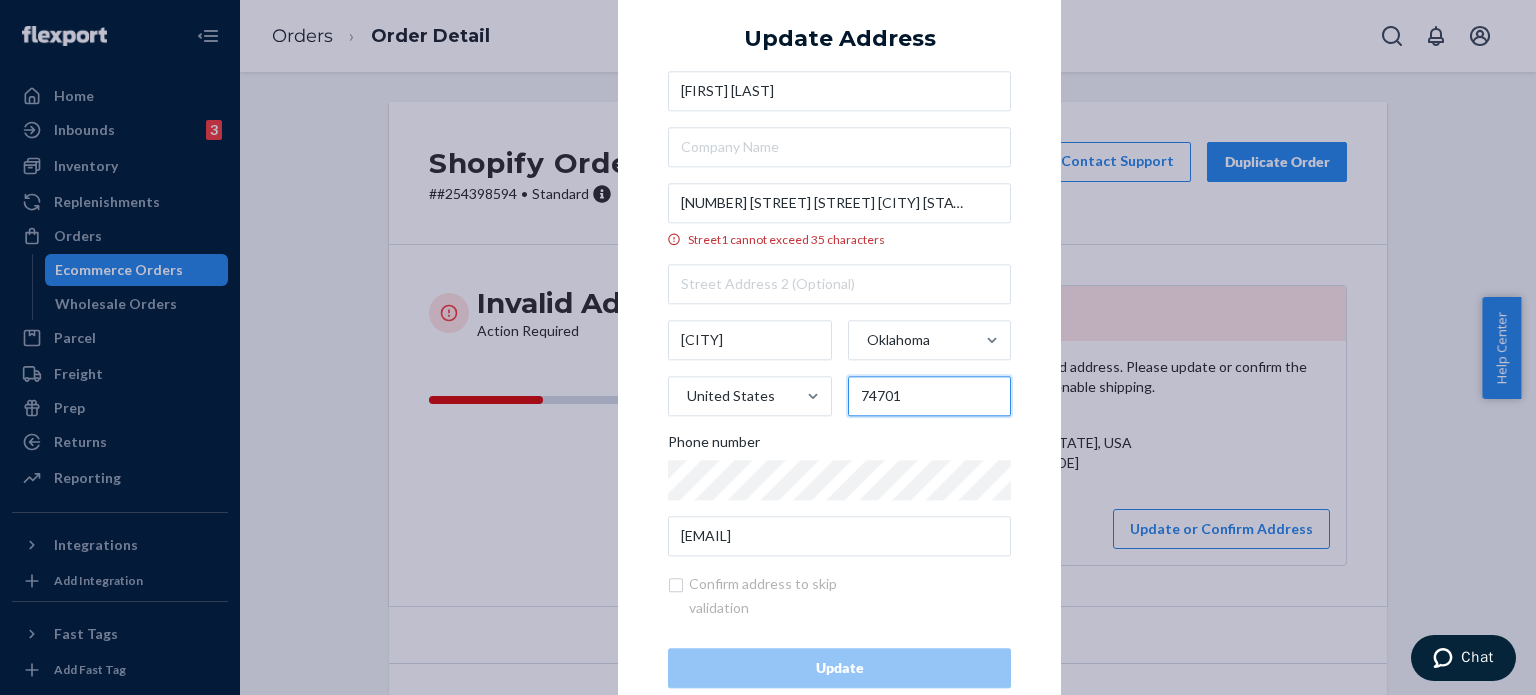 click on "74701" at bounding box center [930, 396] 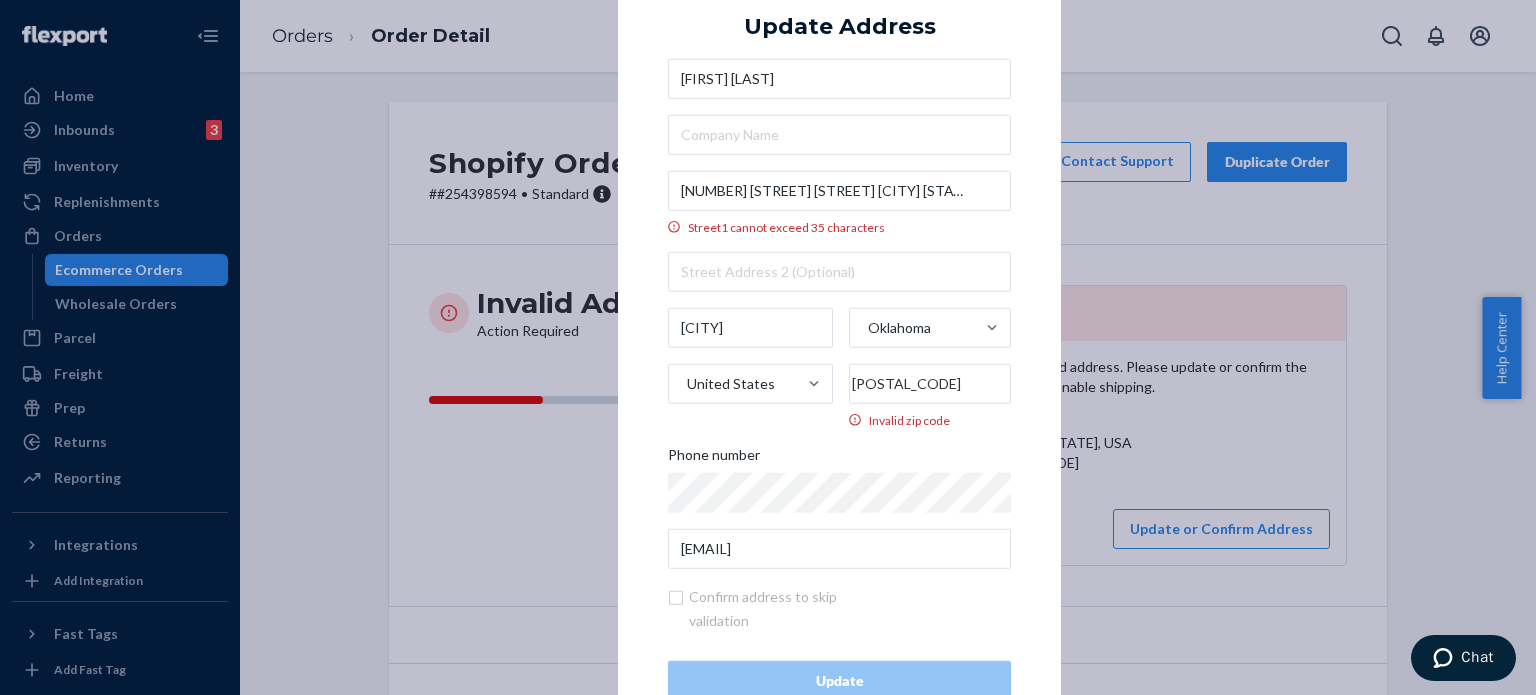 click on "[POSTAL_CODE]" at bounding box center [930, 384] 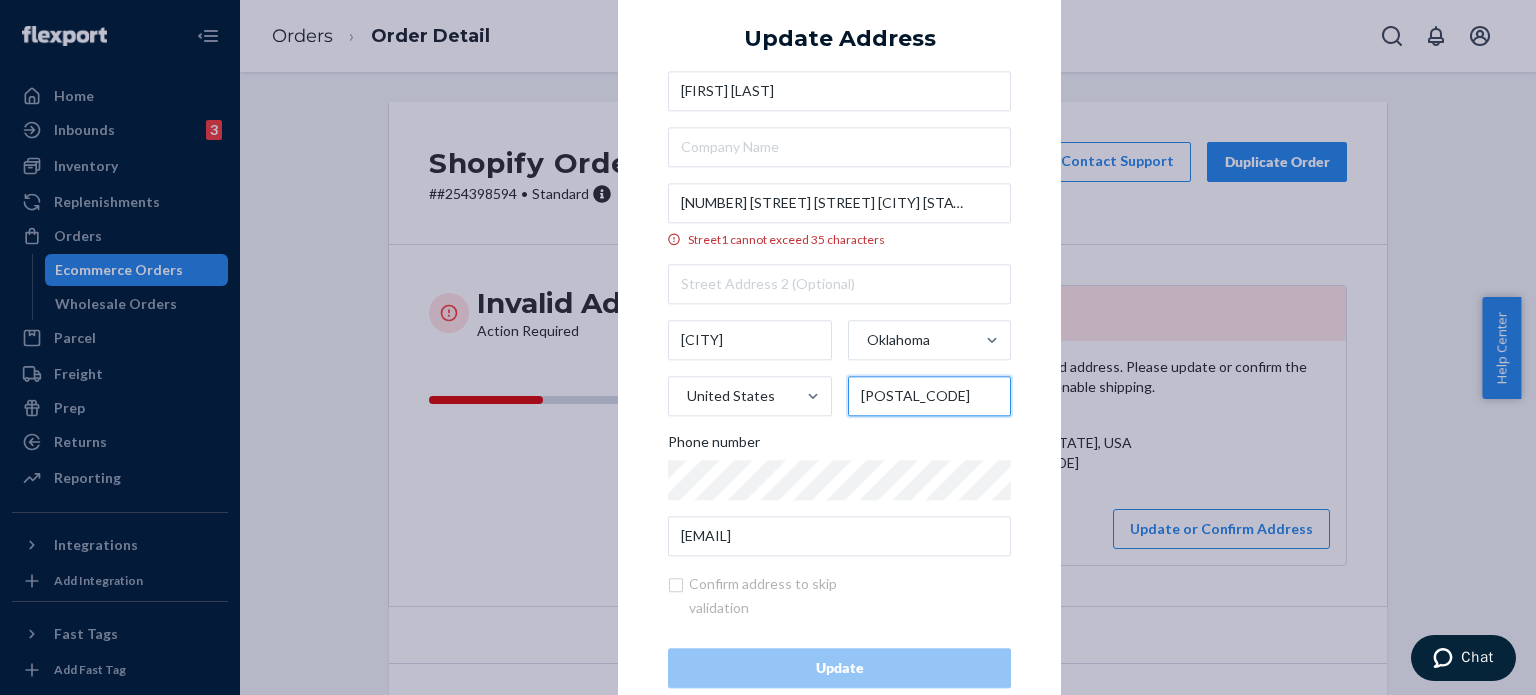 type on "[POSTAL_CODE]" 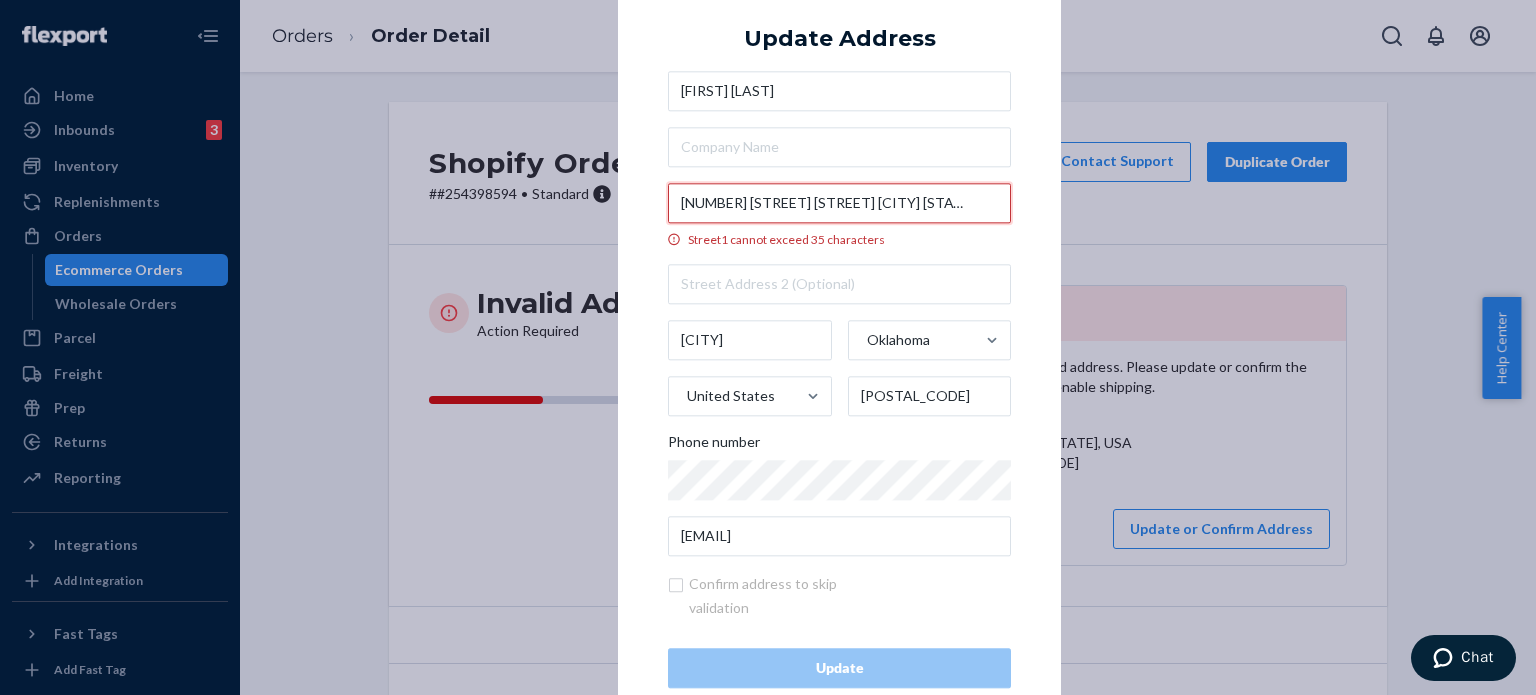 click on "[NUMBER] [STREET] [STREET] [CITY] [STATE] [POSTAL_CODE]" at bounding box center [839, 203] 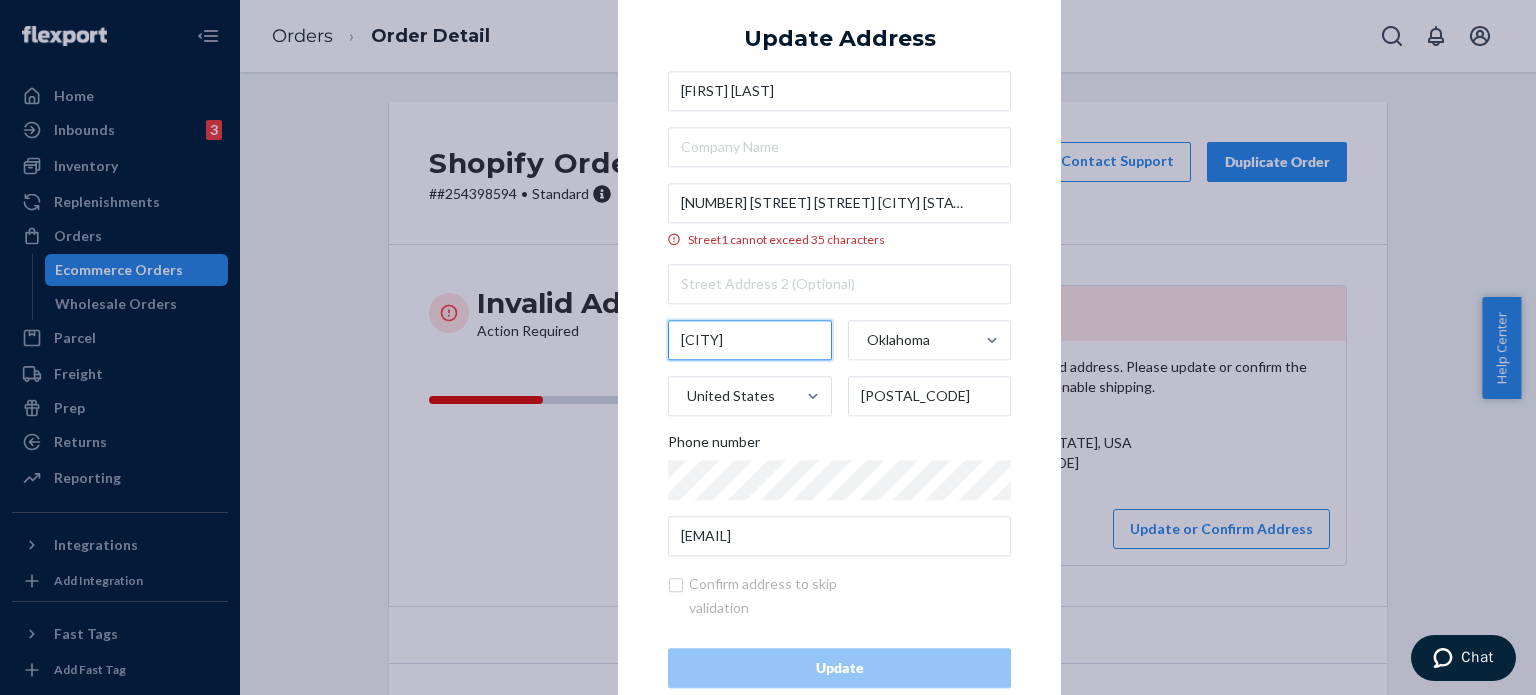 click on "[CITY]" at bounding box center [750, 340] 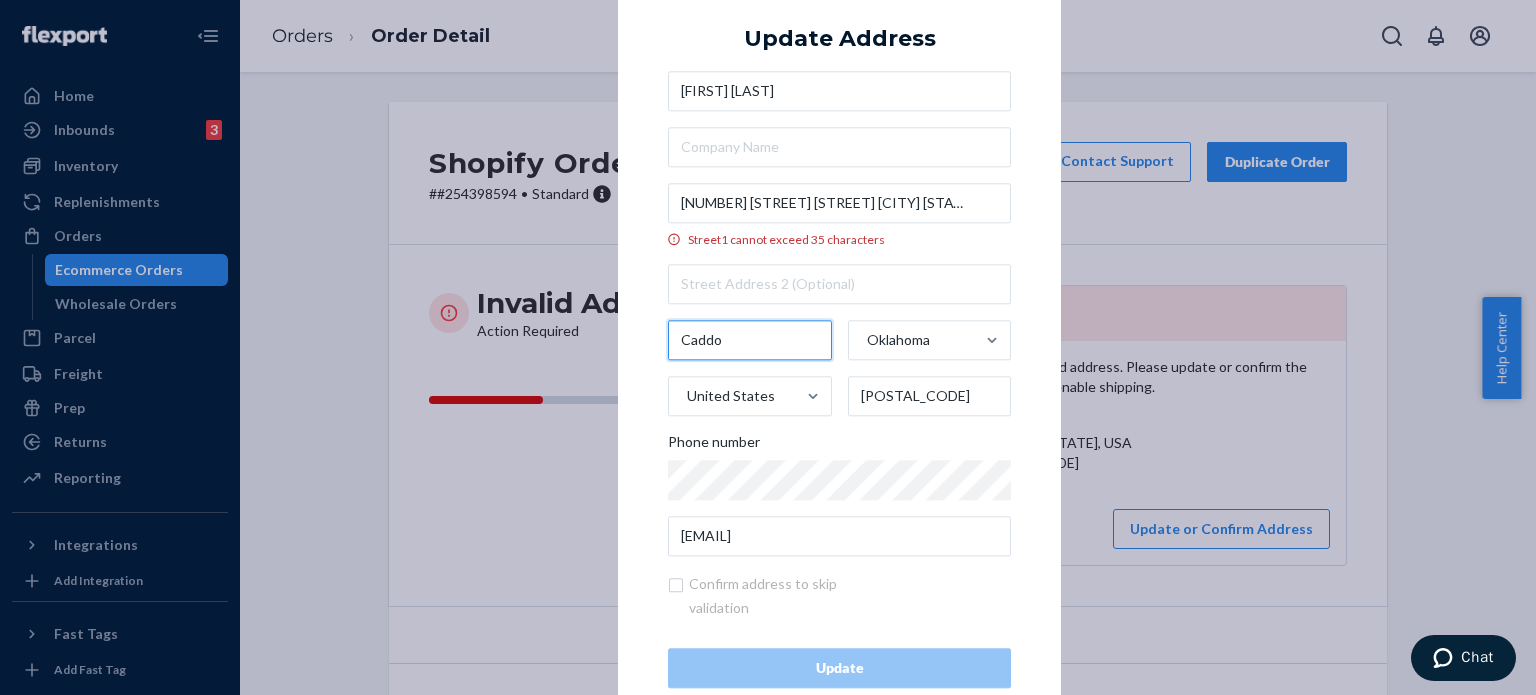 type on "Caddo" 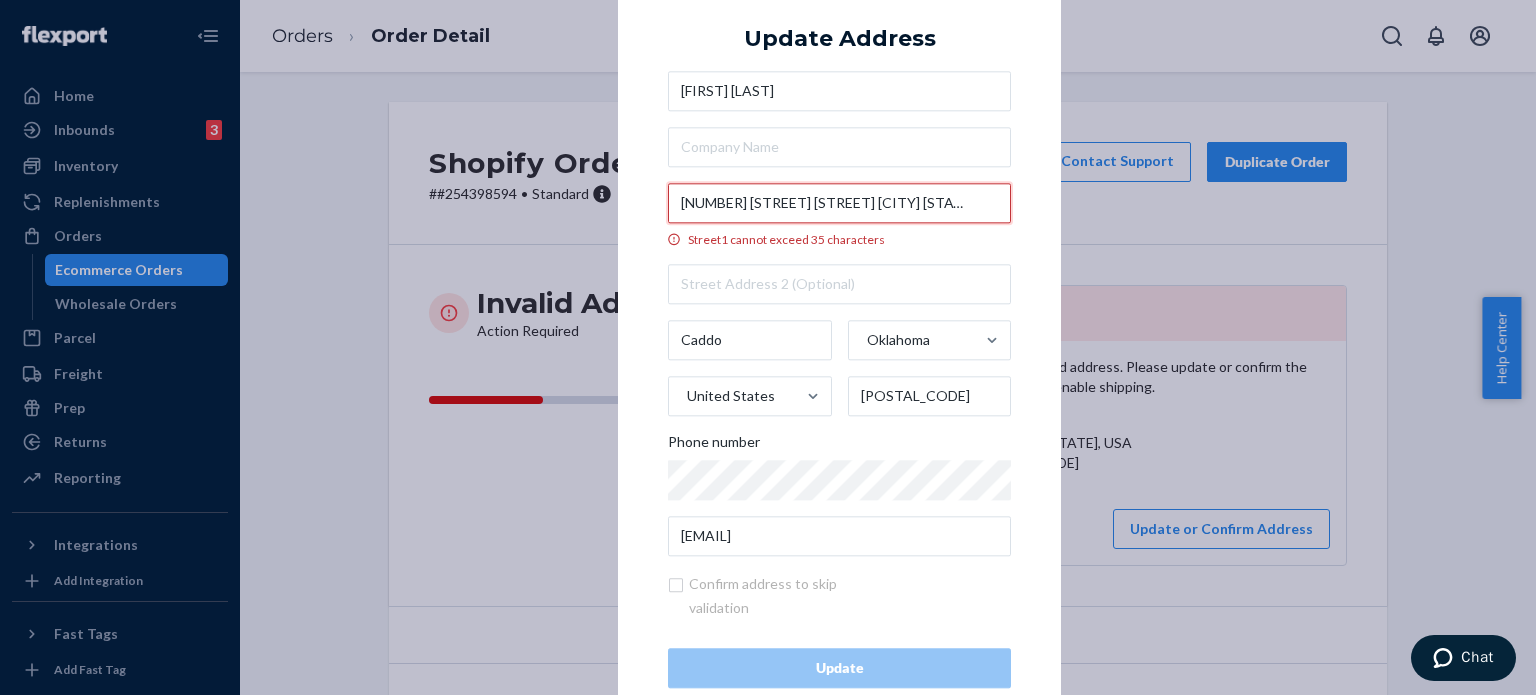drag, startPoint x: 820, startPoint y: 203, endPoint x: 942, endPoint y: 202, distance: 122.0041 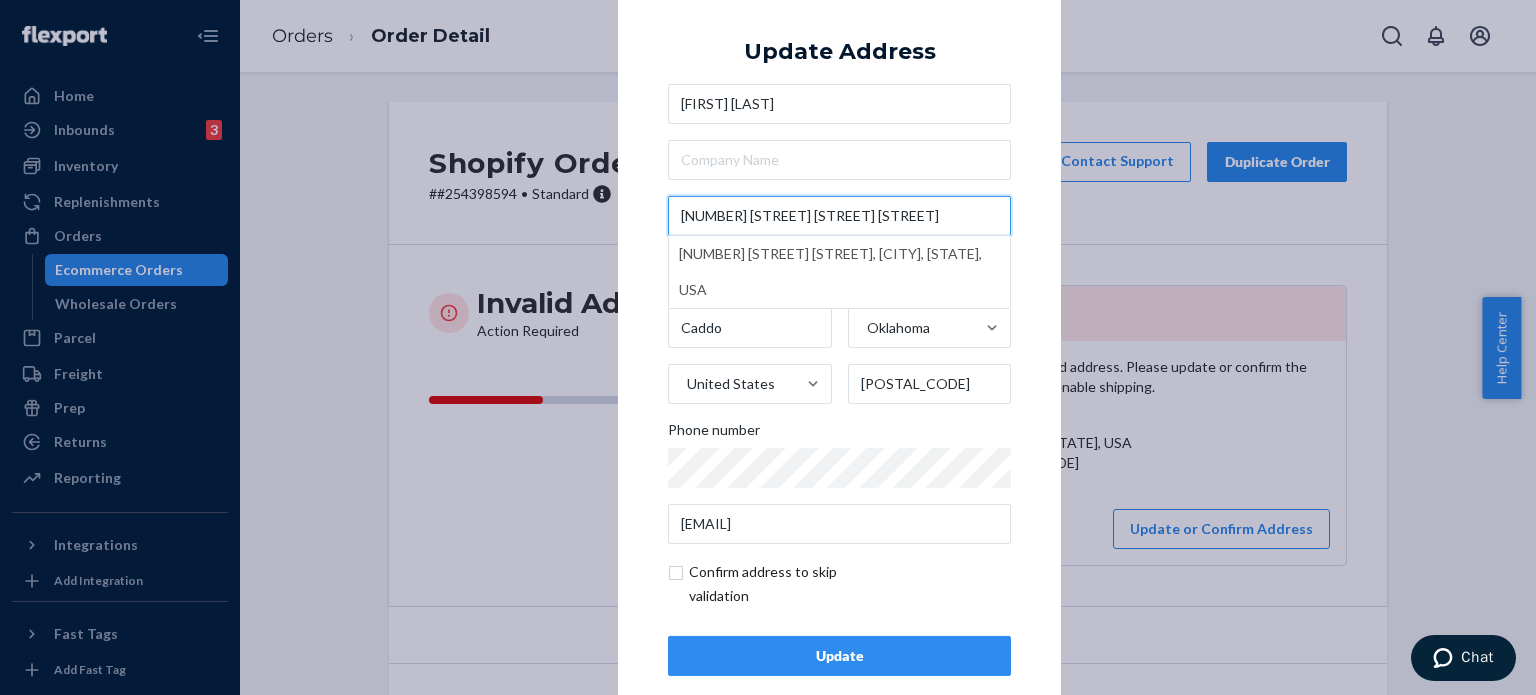 type on "[NUMBER] [STREET] [STREET] [STREET]" 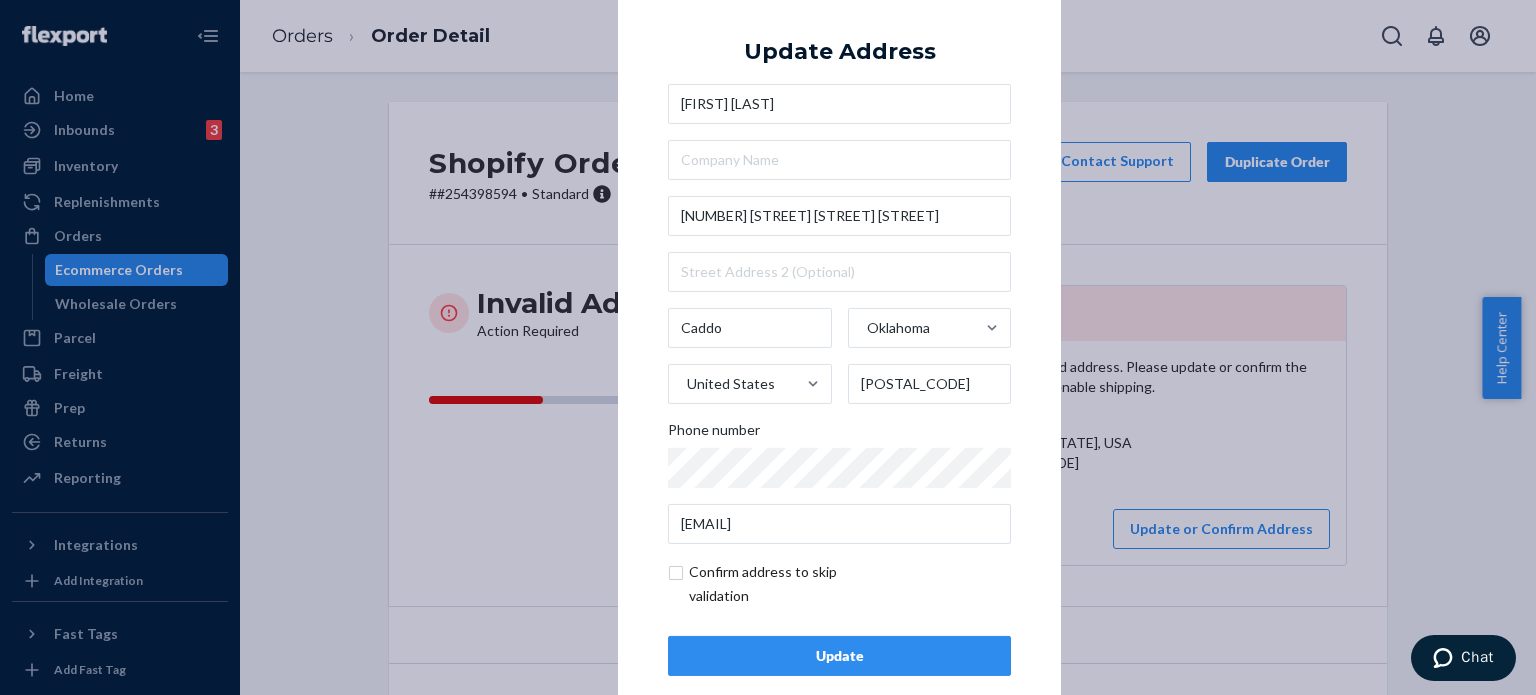 click on "× Update Address [FIRST] [LAST] [NUMBER] [STREET] [STREET] [CITY] [STATE] United States [POSTAL_CODE] Phone number [EMAIL] Confirm address to skip validation Update" at bounding box center [839, 347] 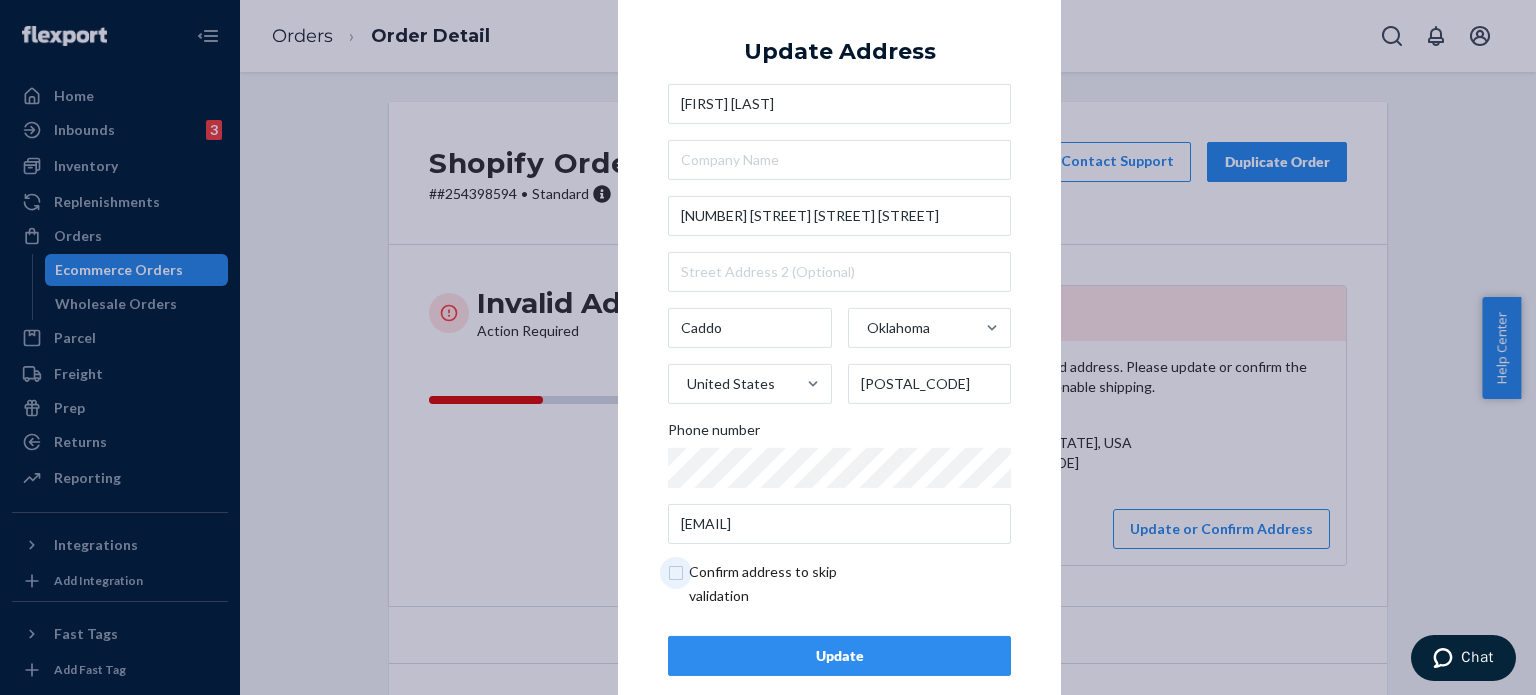 click at bounding box center (784, 584) 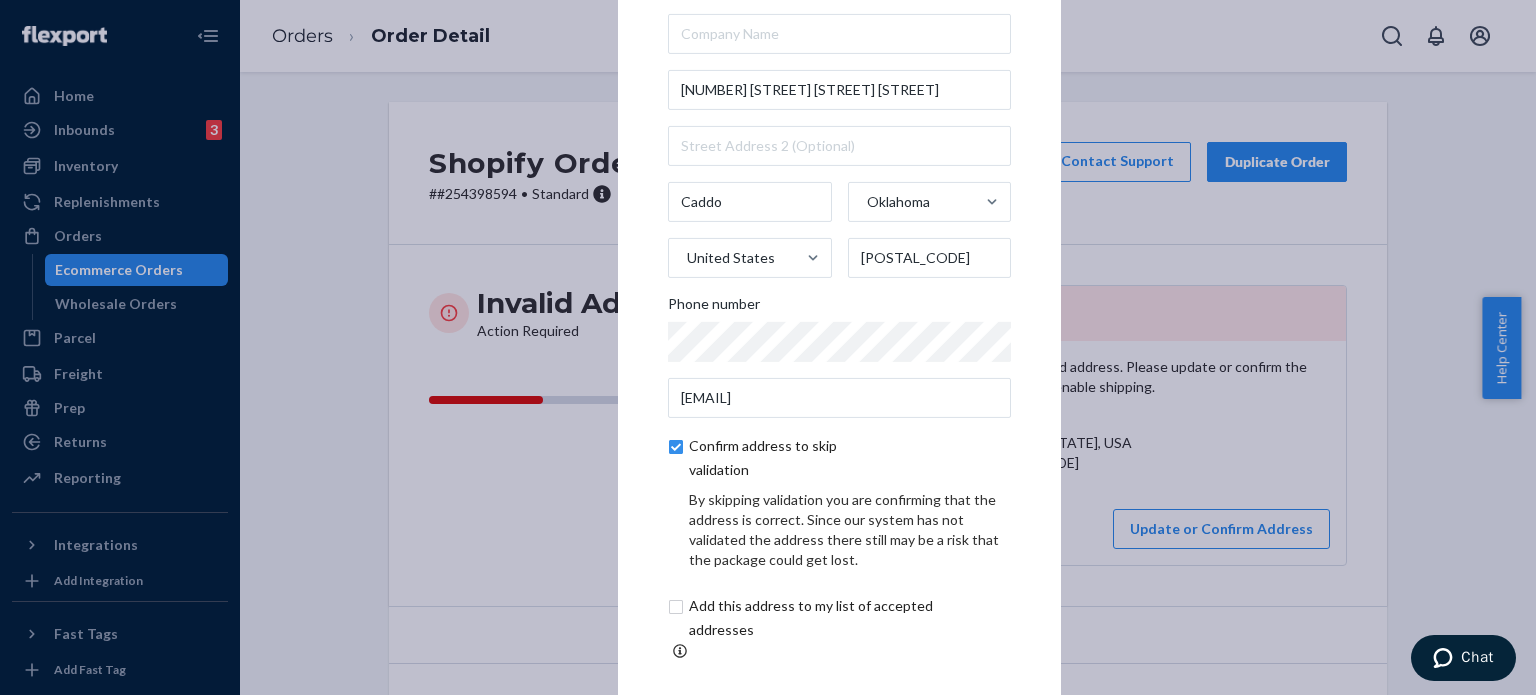 scroll, scrollTop: 114, scrollLeft: 0, axis: vertical 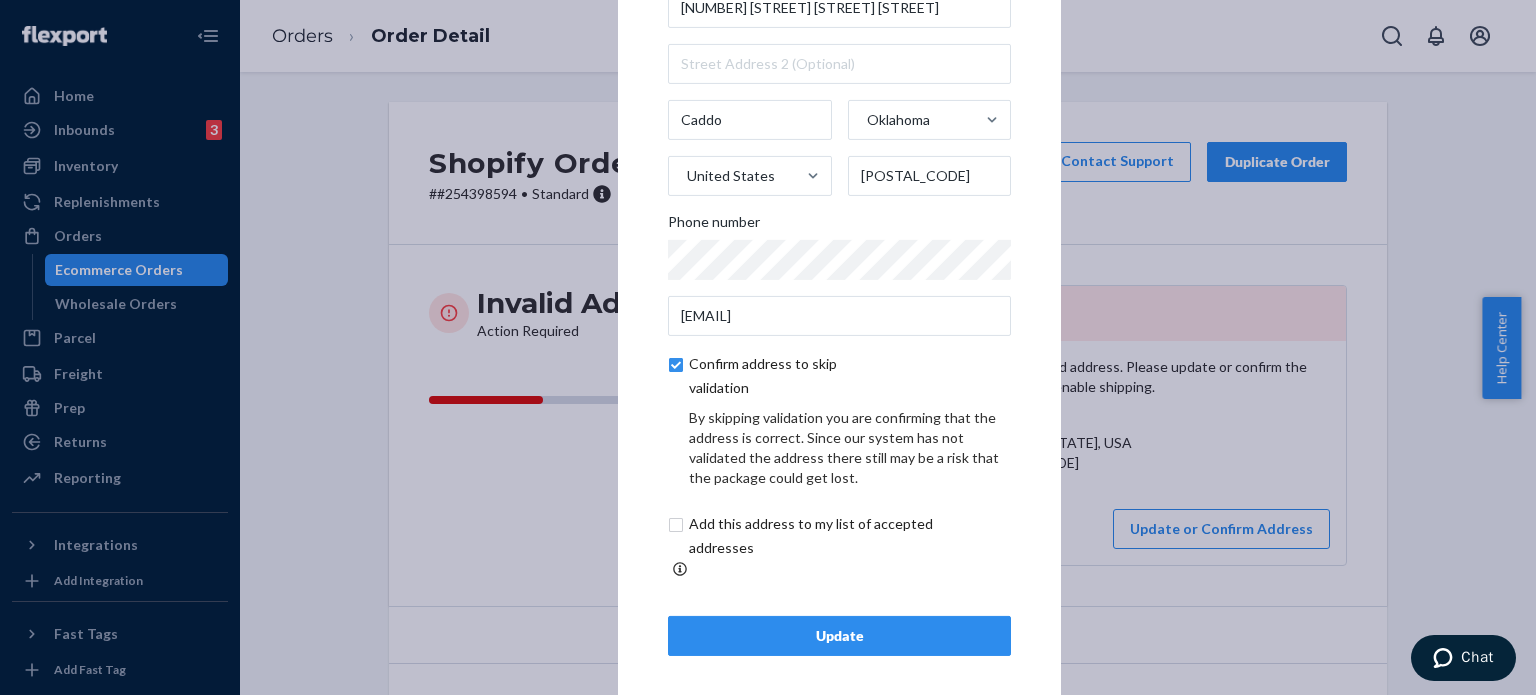 click on "Update" at bounding box center (839, 636) 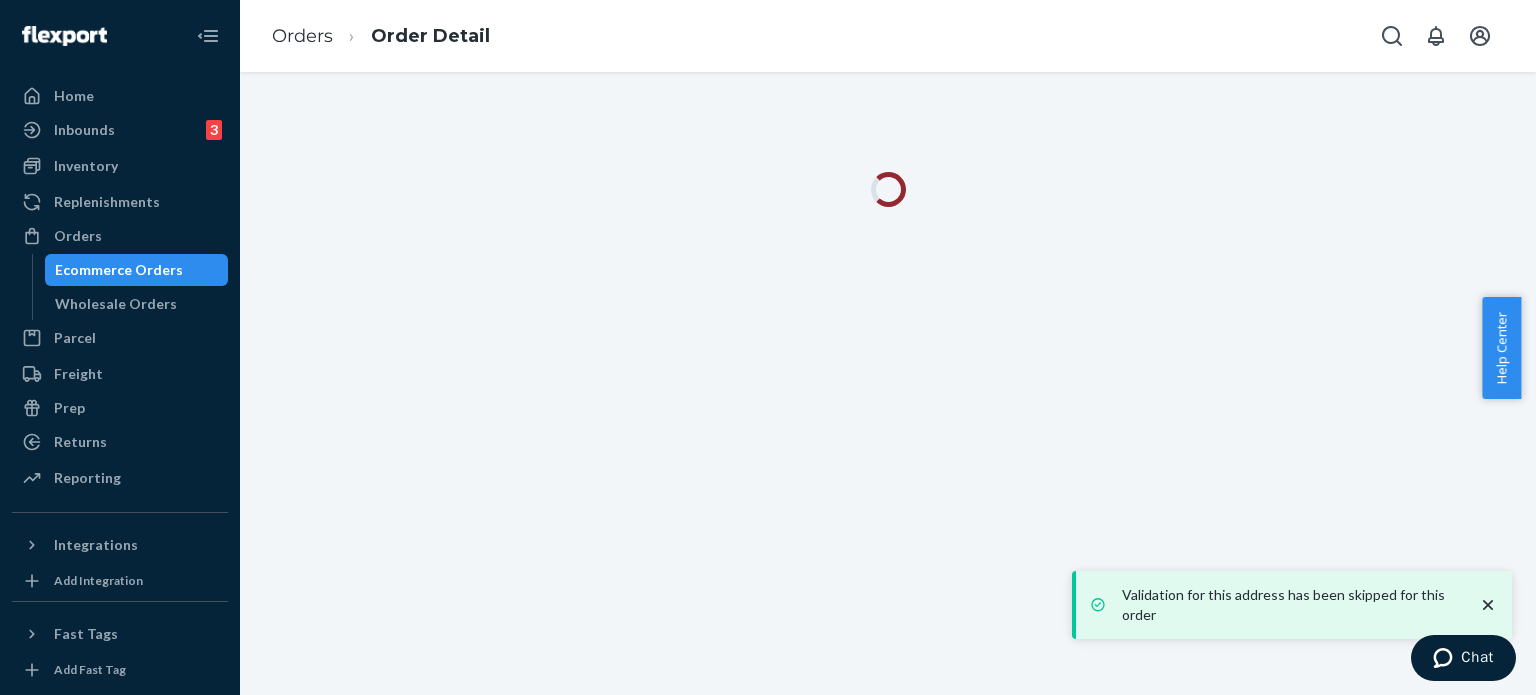 drag, startPoint x: 1489, startPoint y: 609, endPoint x: 1480, endPoint y: 587, distance: 23.769728 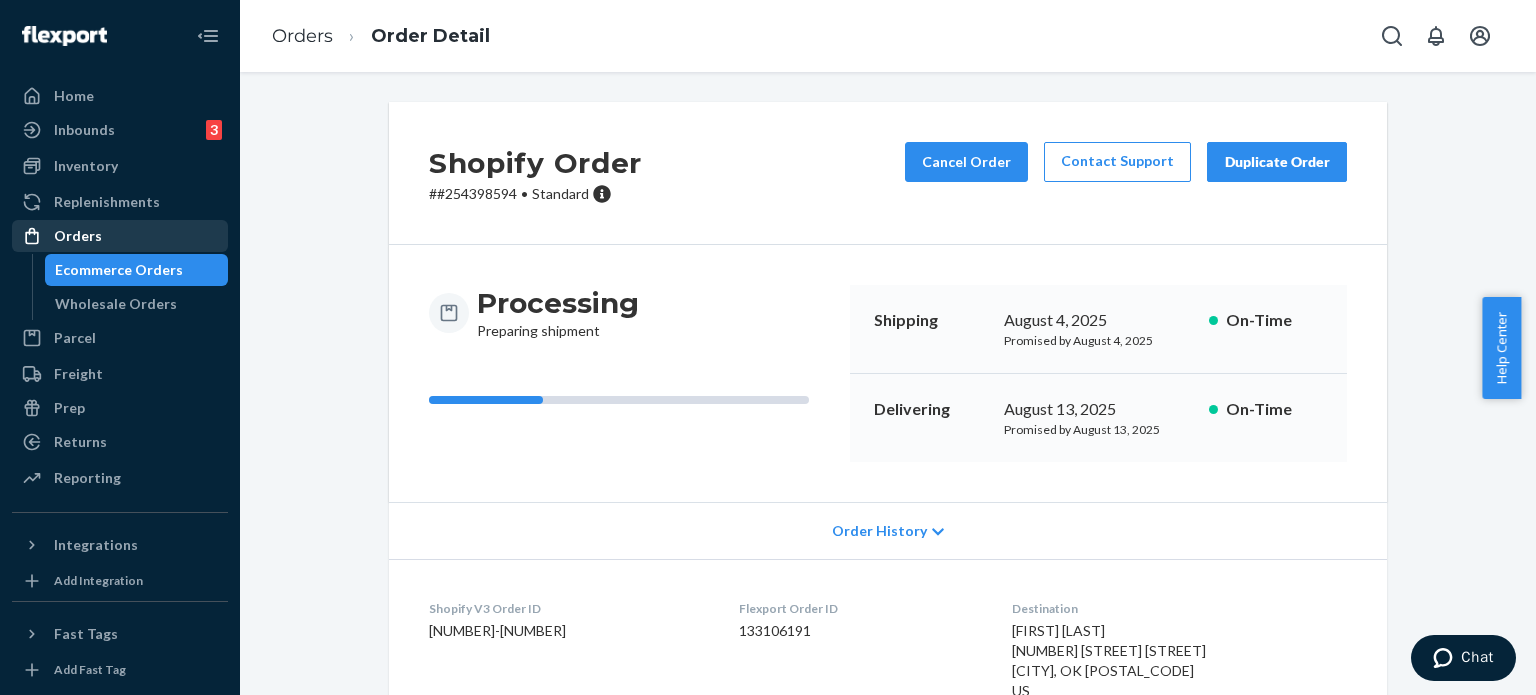 click on "Orders" at bounding box center [120, 236] 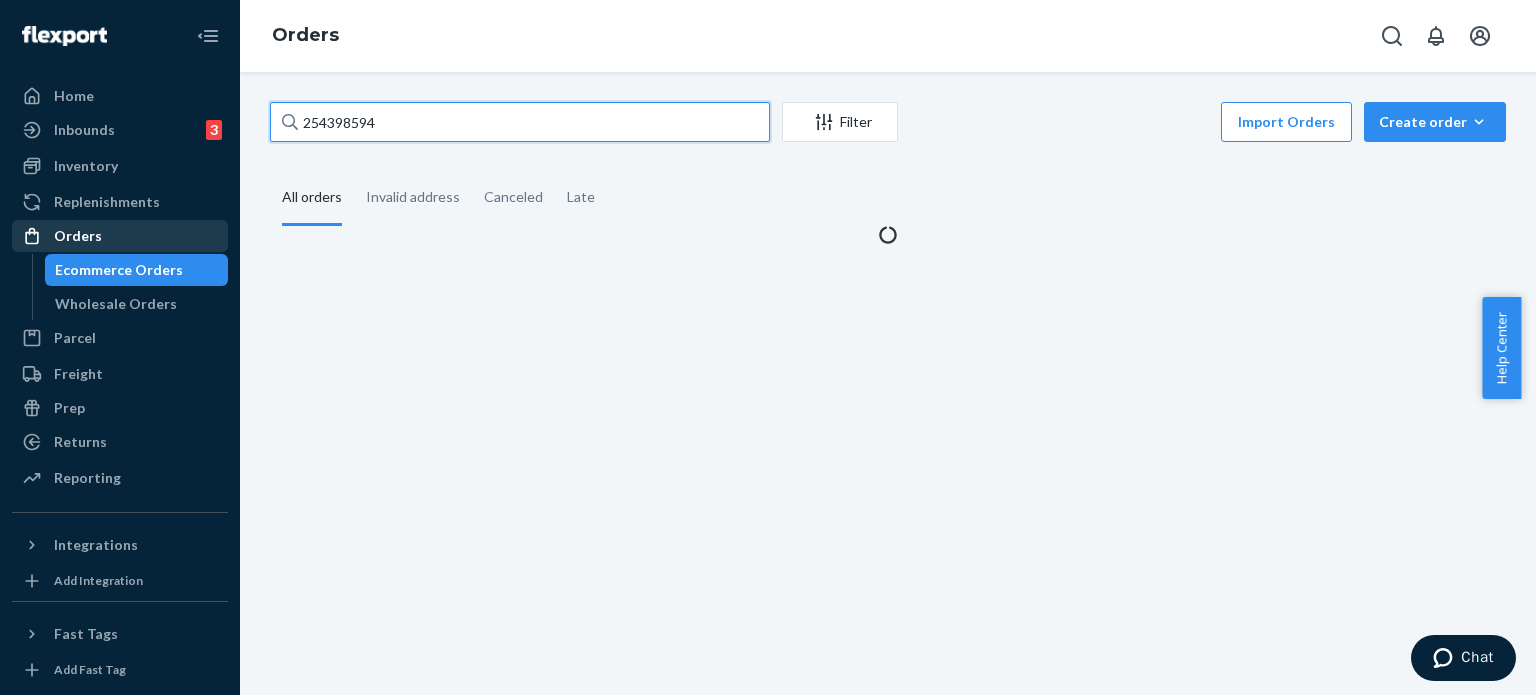 click on "254398594" at bounding box center [520, 122] 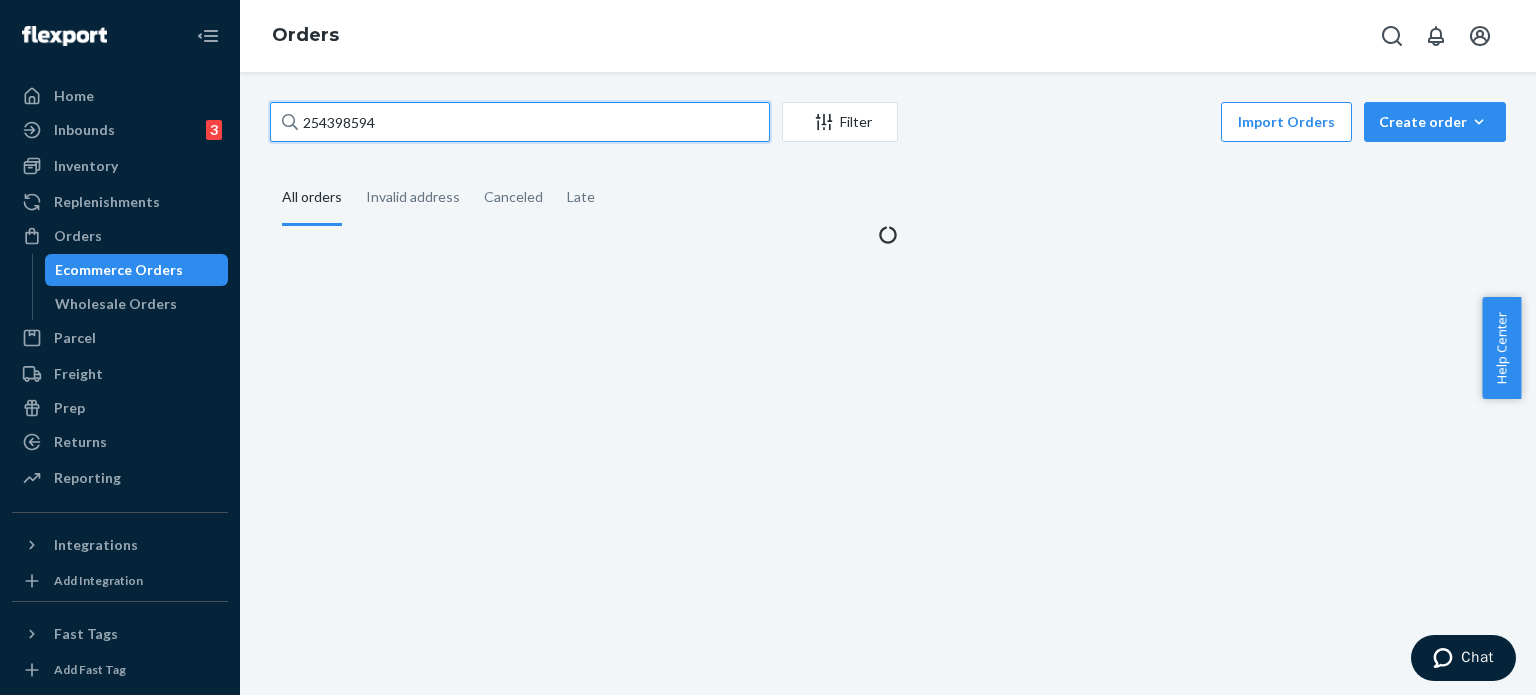 drag, startPoint x: 100, startPoint y: 236, endPoint x: 407, endPoint y: 112, distance: 331.09665 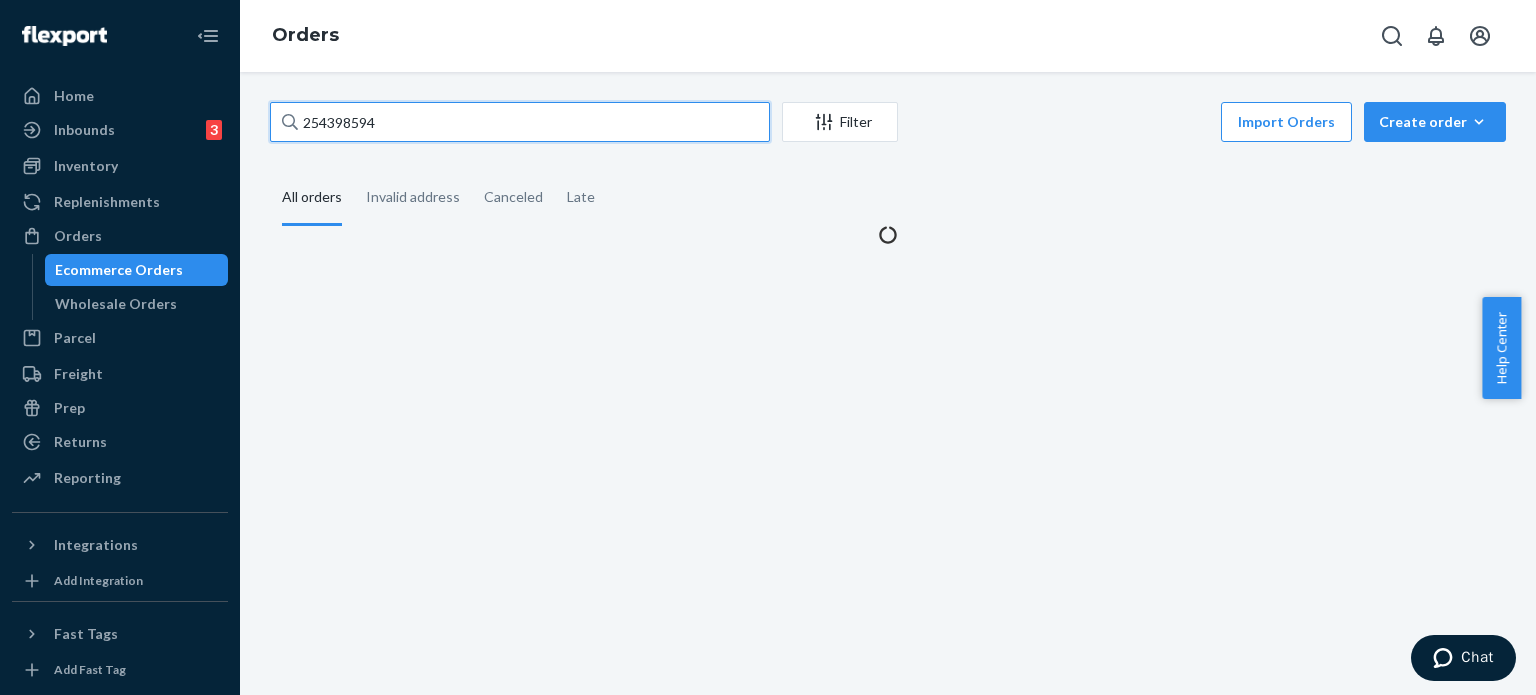 click on "254398594" at bounding box center (520, 122) 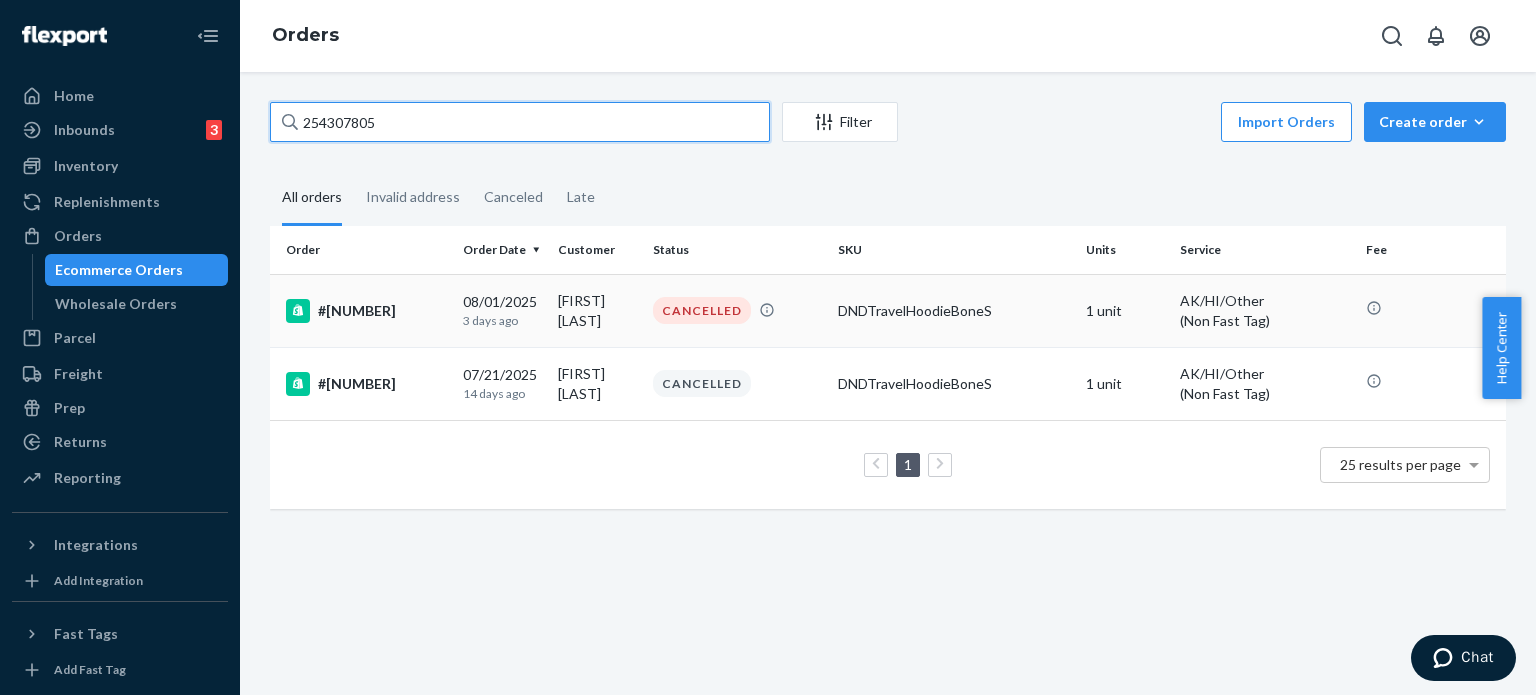 type on "254307805" 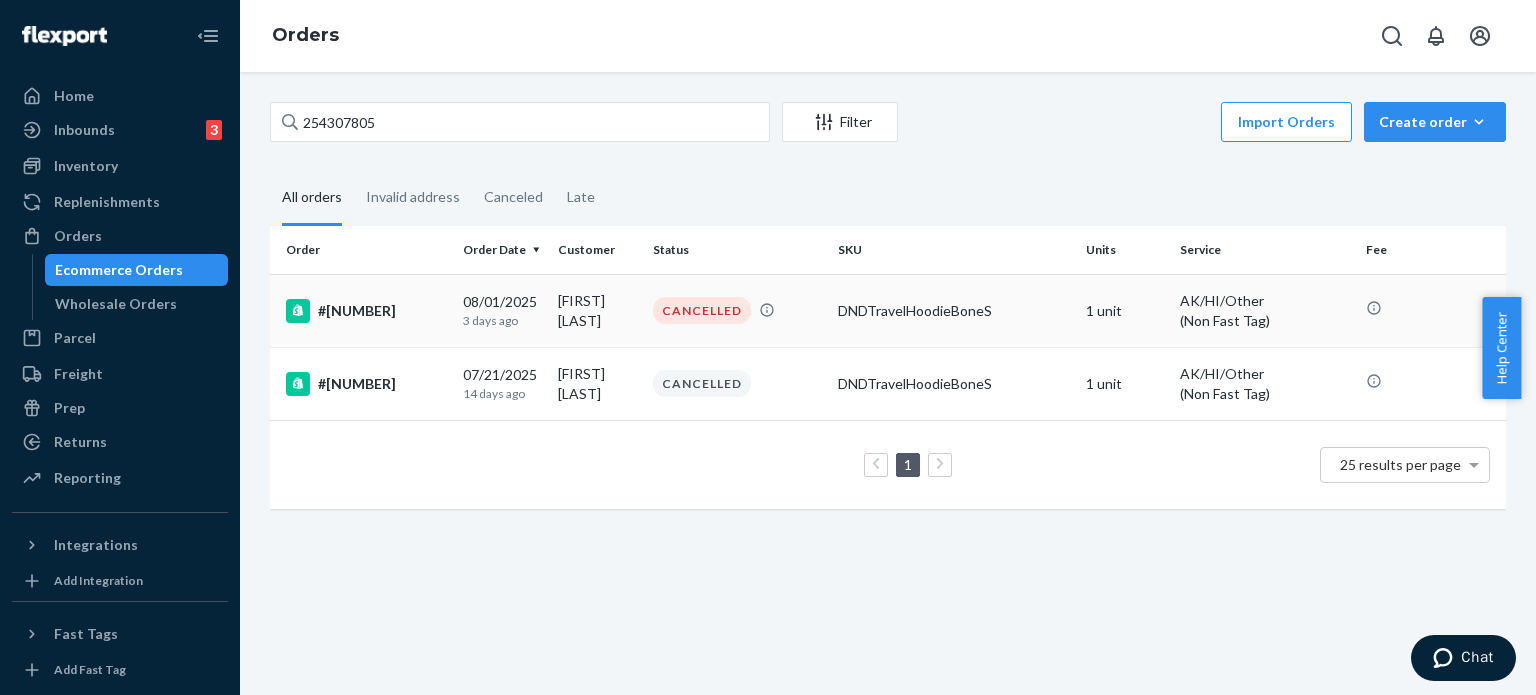 click on "#[NUMBER]" at bounding box center (366, 311) 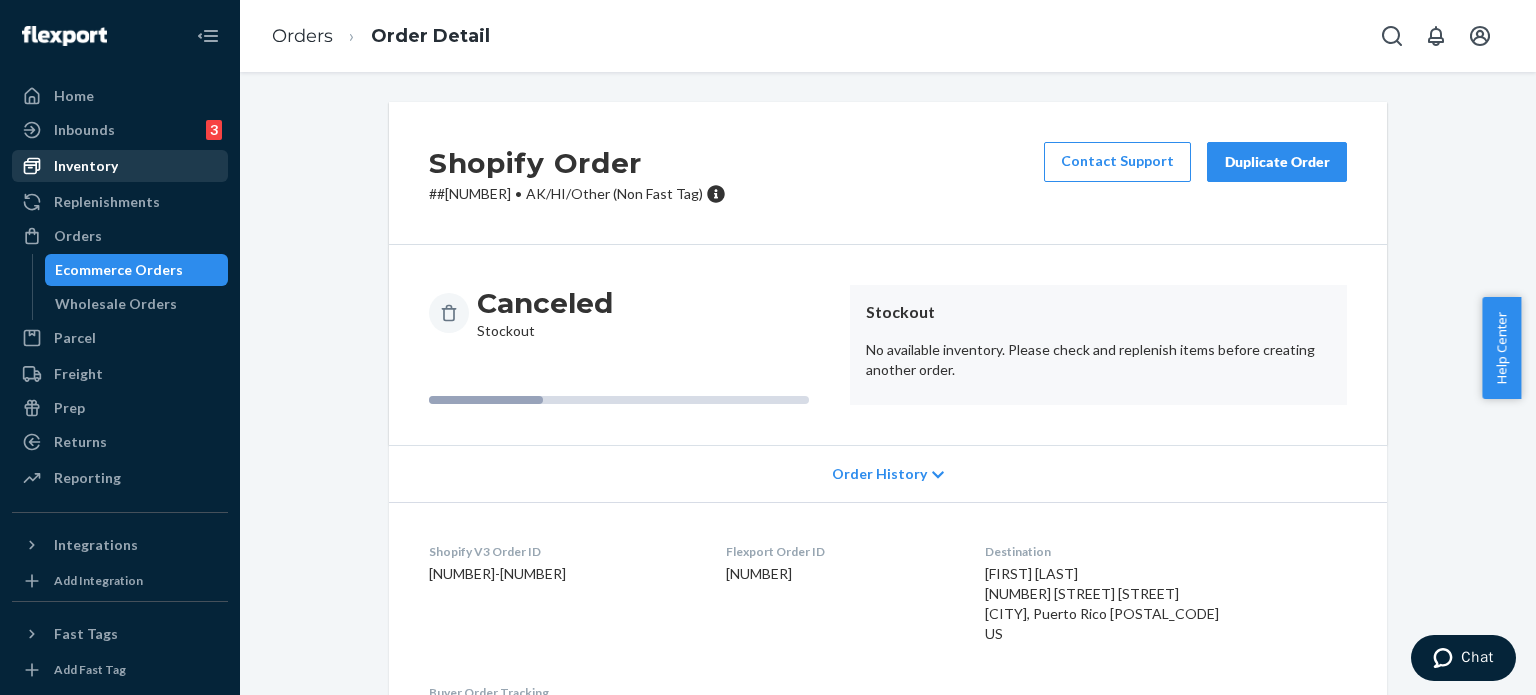 drag, startPoint x: 180, startPoint y: 174, endPoint x: 209, endPoint y: 177, distance: 29.15476 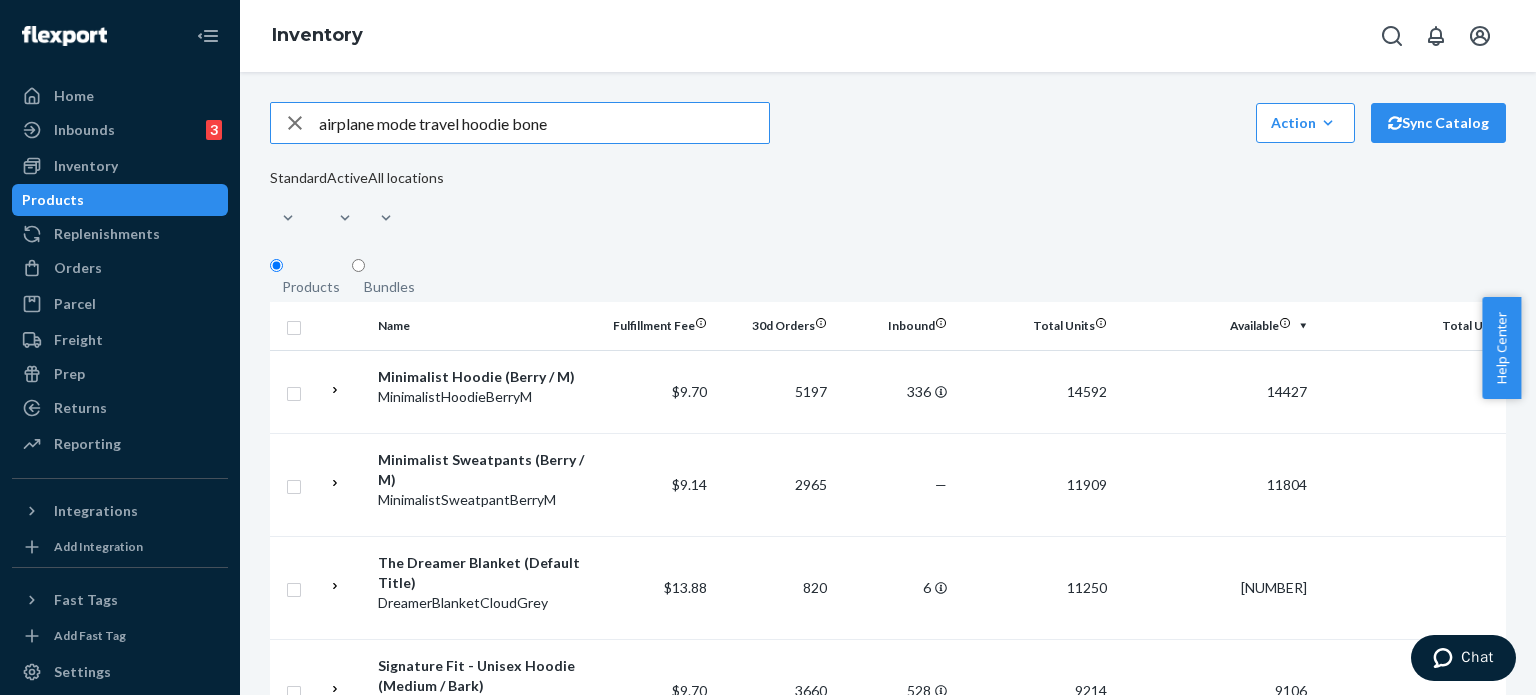 type on "airplane mode travel hoodie bone" 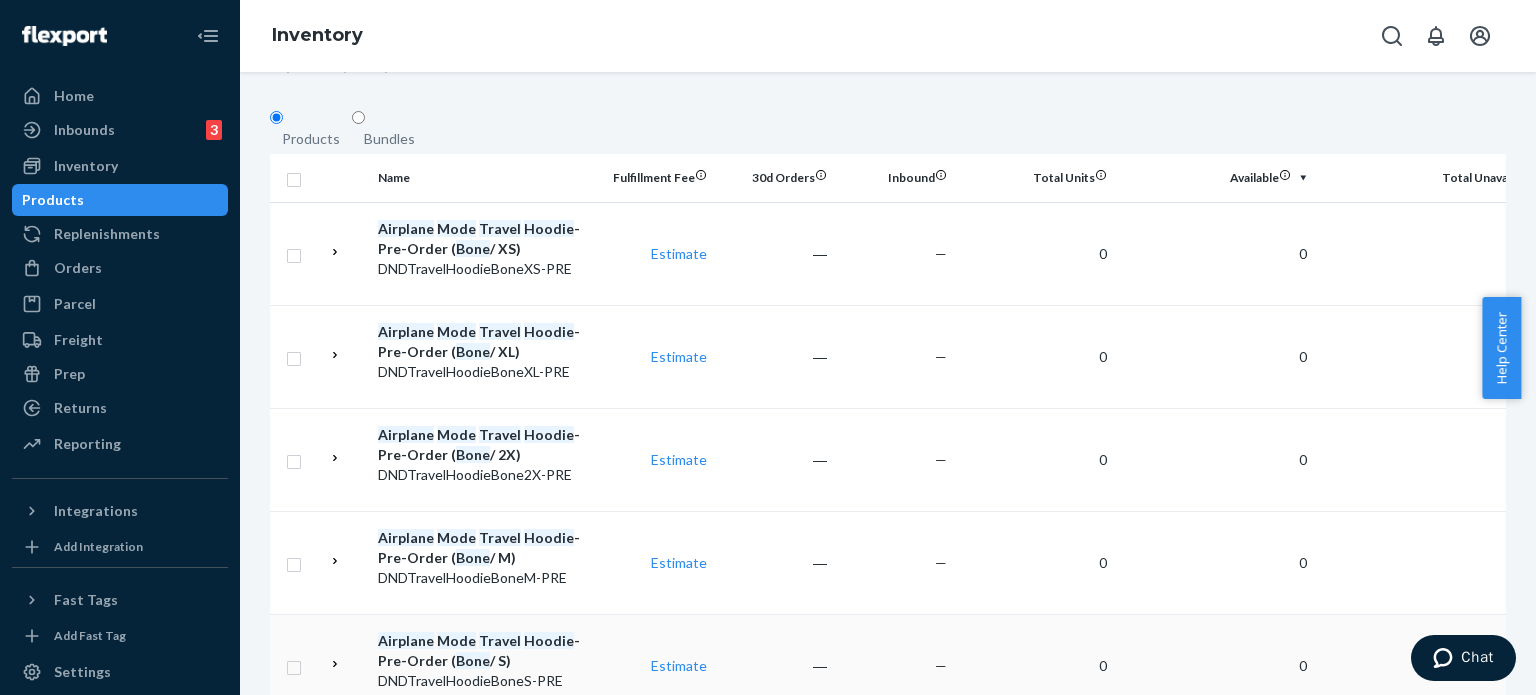 scroll, scrollTop: 300, scrollLeft: 0, axis: vertical 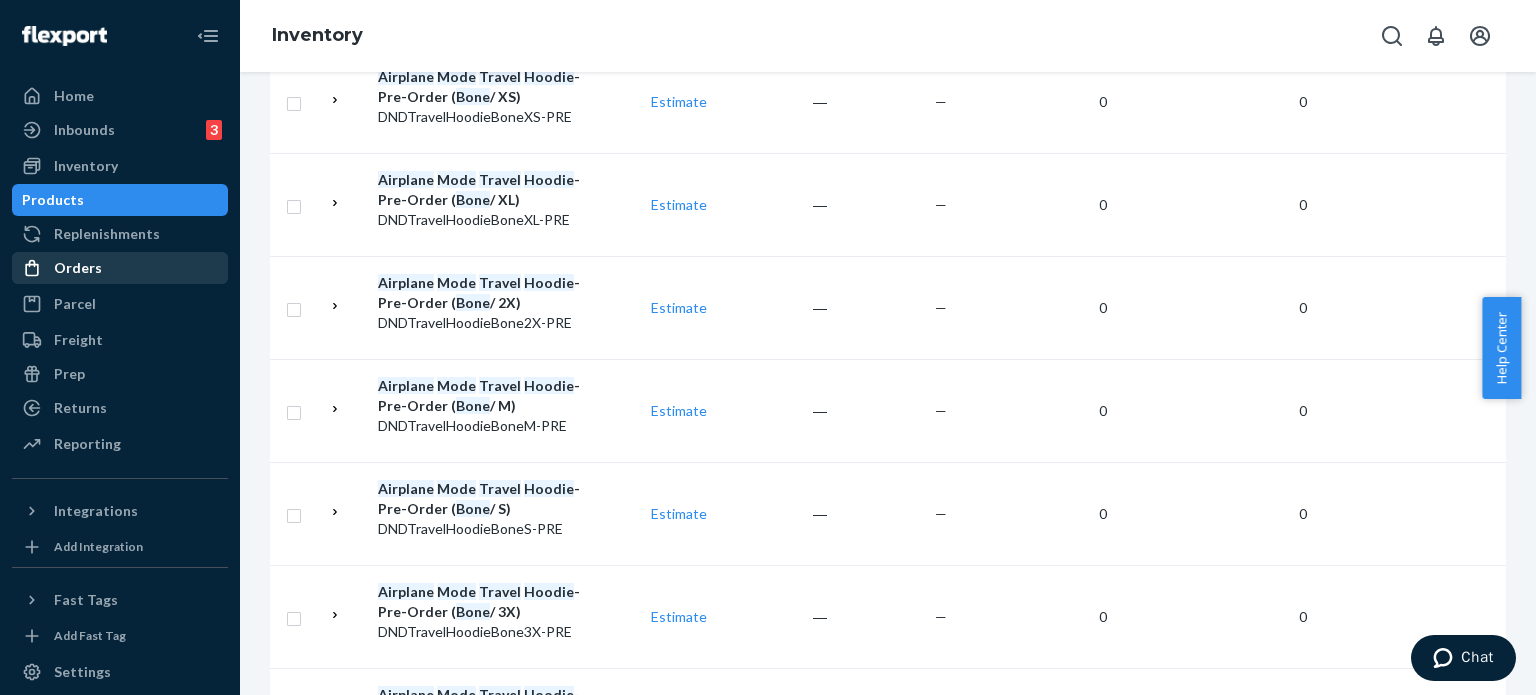 click on "Orders" at bounding box center [120, 268] 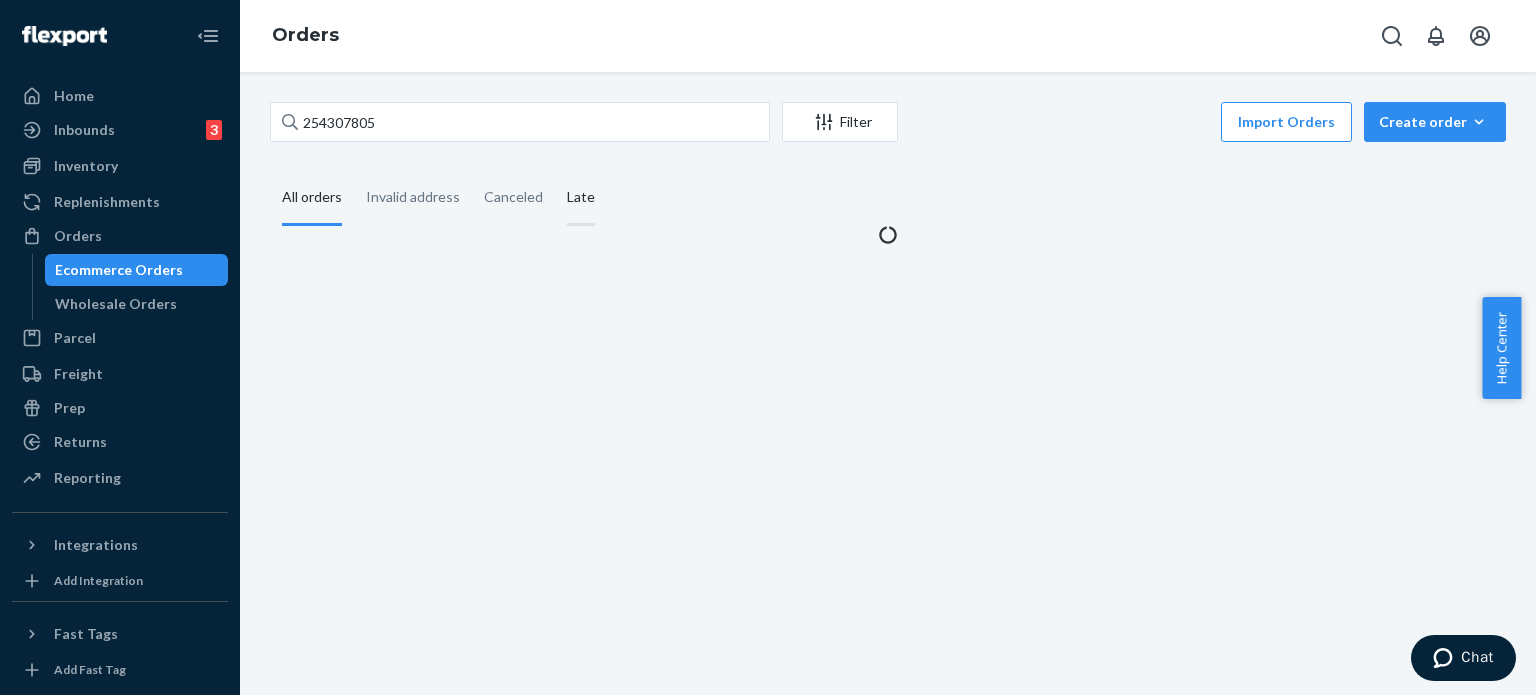 scroll, scrollTop: 0, scrollLeft: 0, axis: both 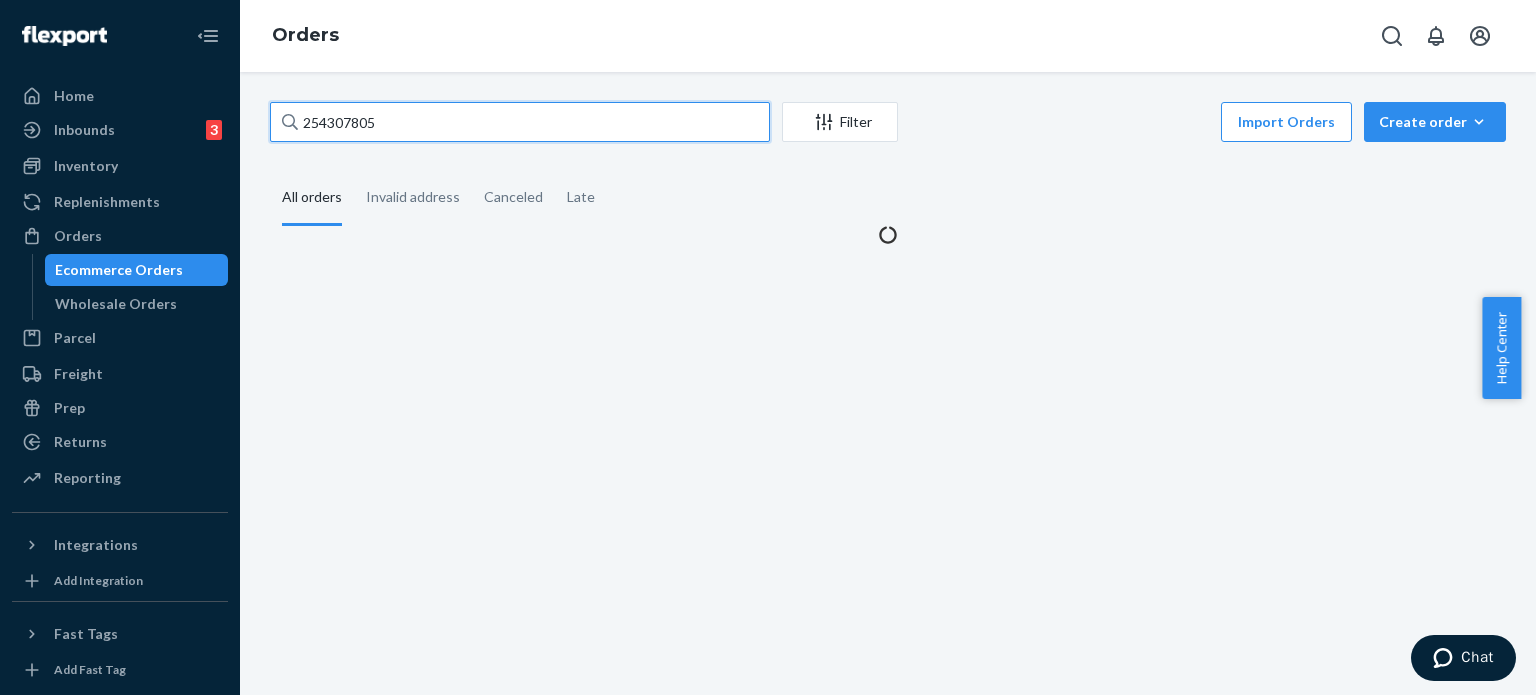 click on "254307805" at bounding box center (520, 122) 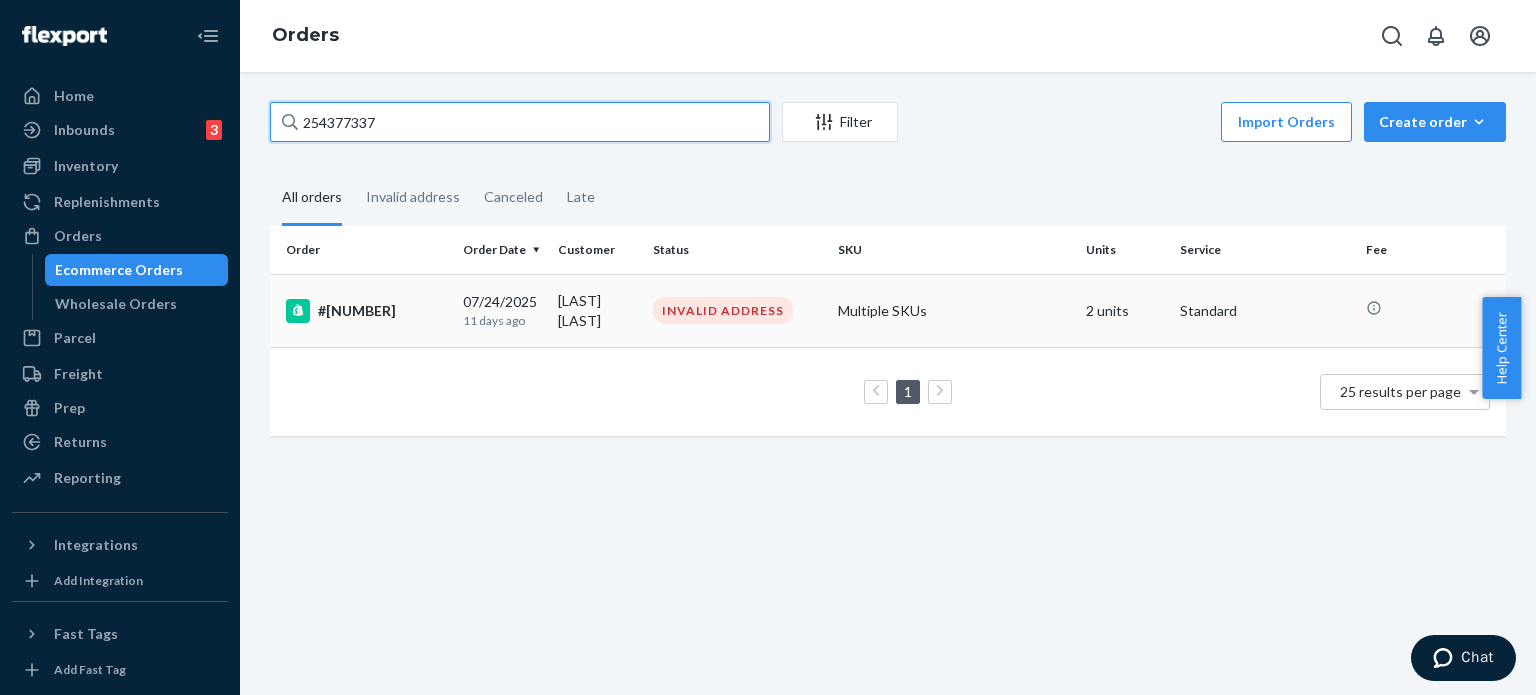 type on "254377337" 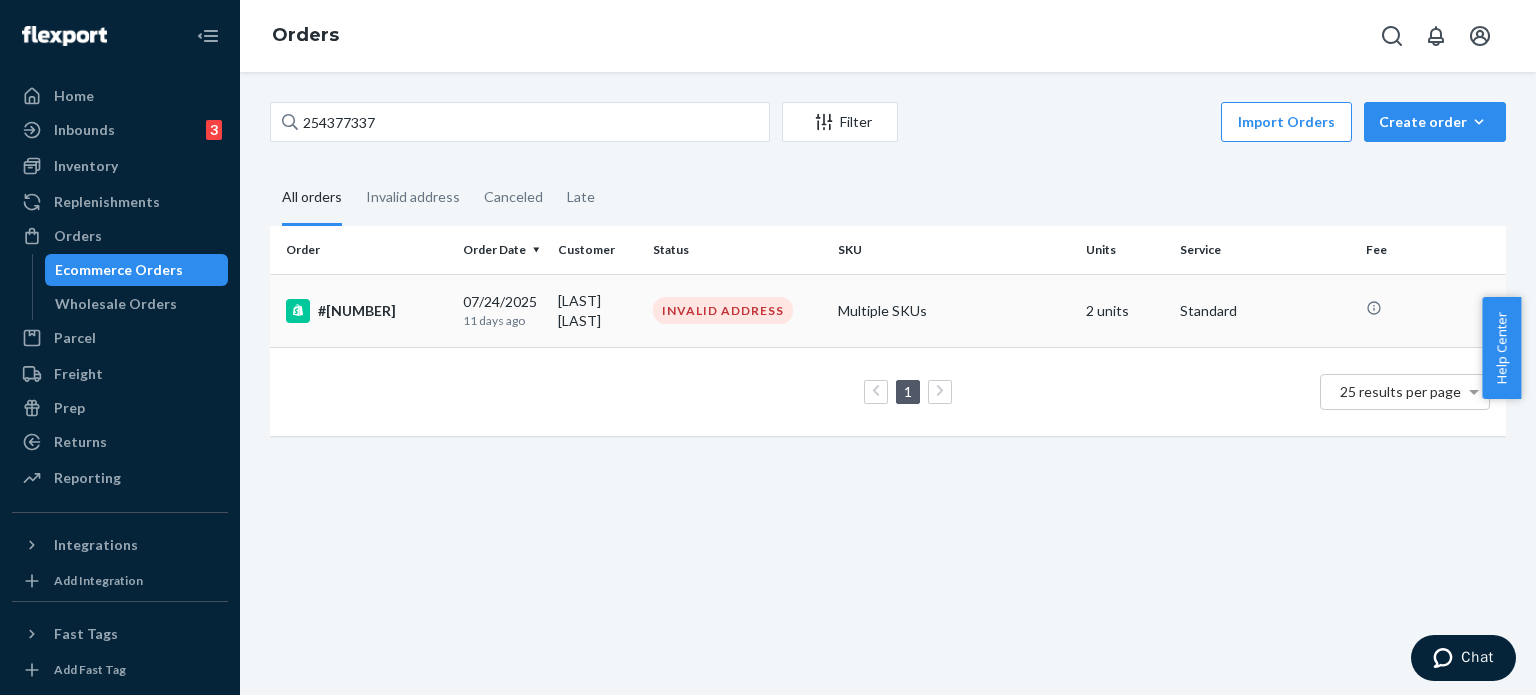 click on "#[NUMBER]" at bounding box center [366, 311] 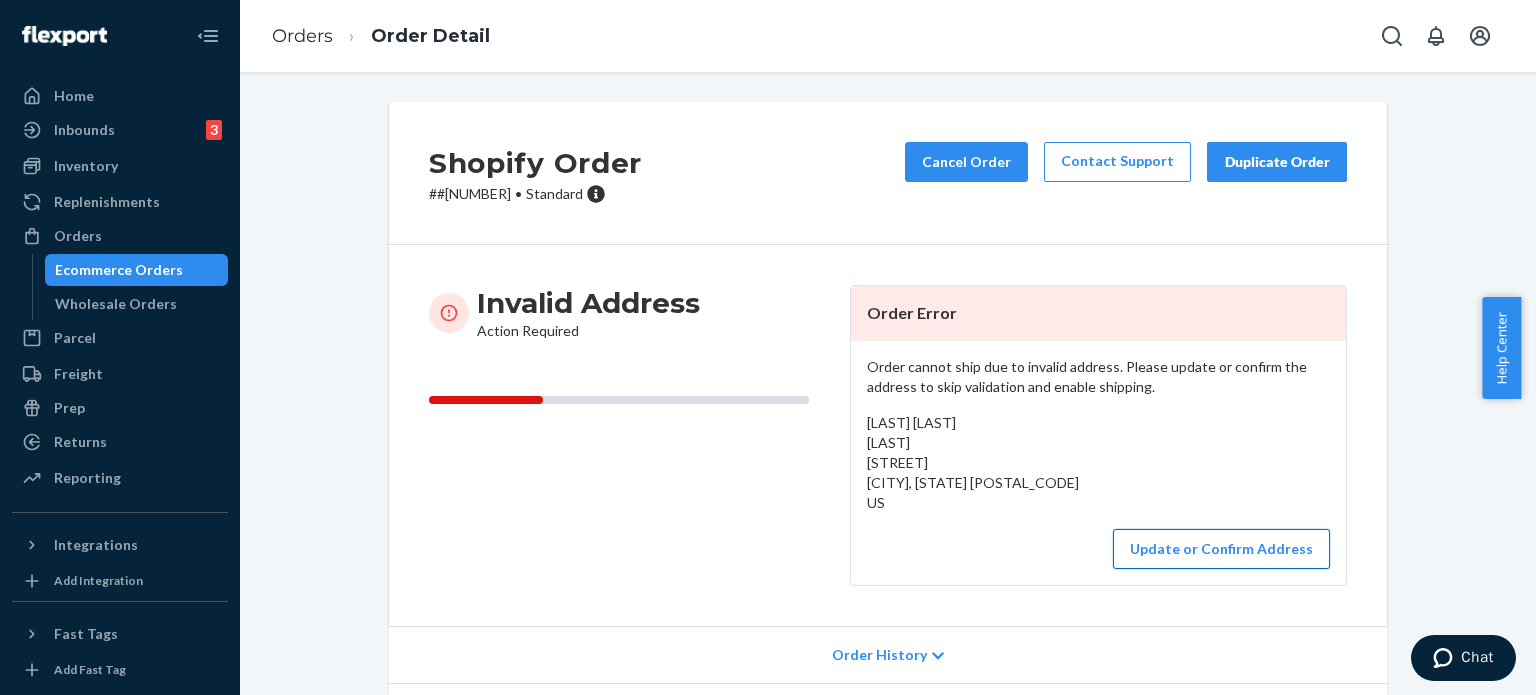 click on "Update or Confirm Address" at bounding box center (1221, 549) 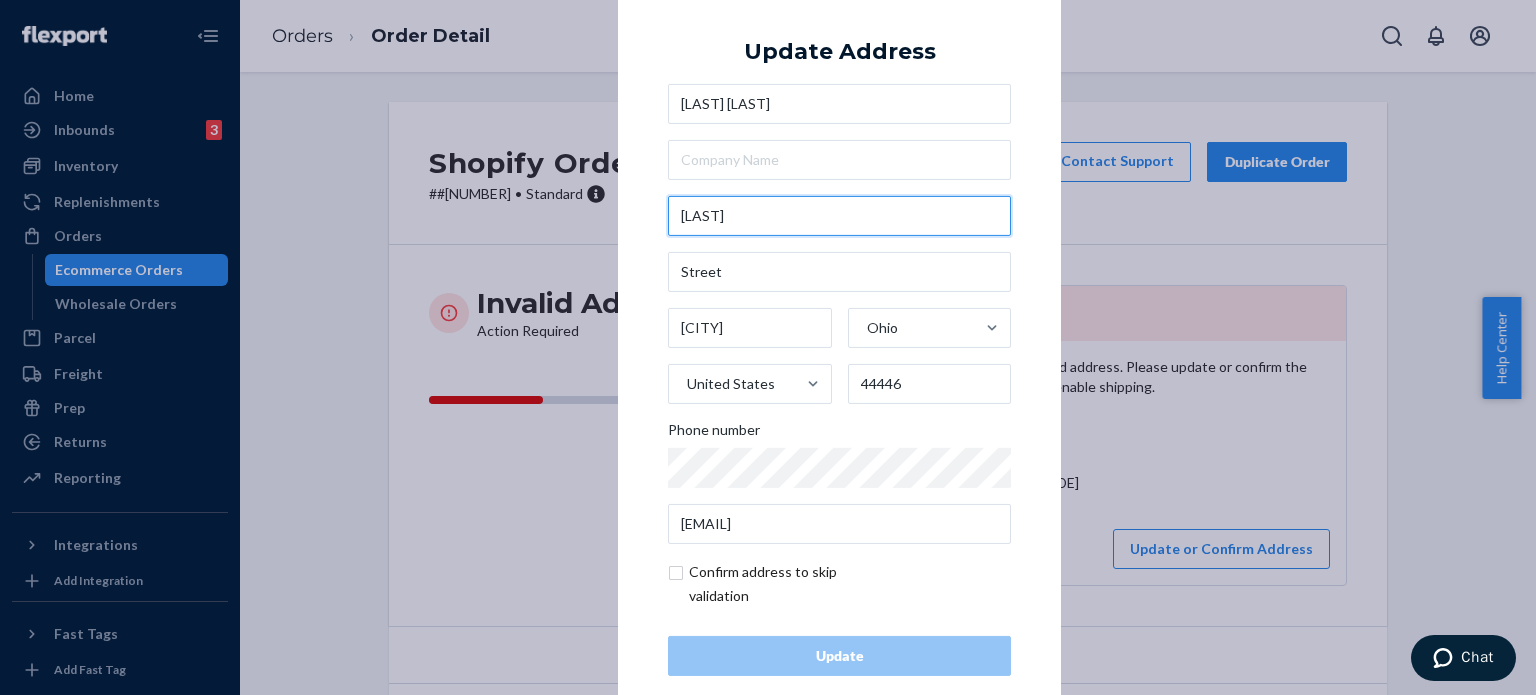 click on "[LAST]" at bounding box center [839, 216] 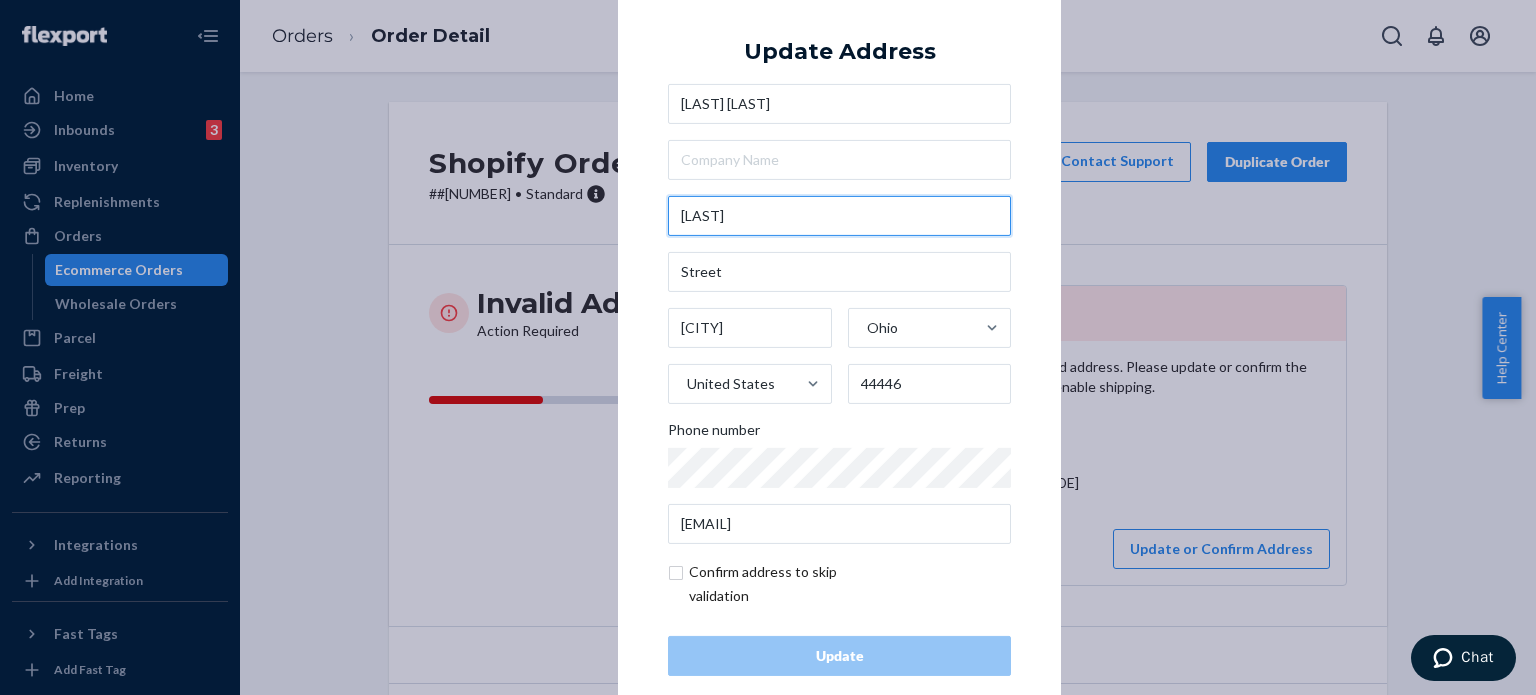 click on "[LAST]" at bounding box center (839, 216) 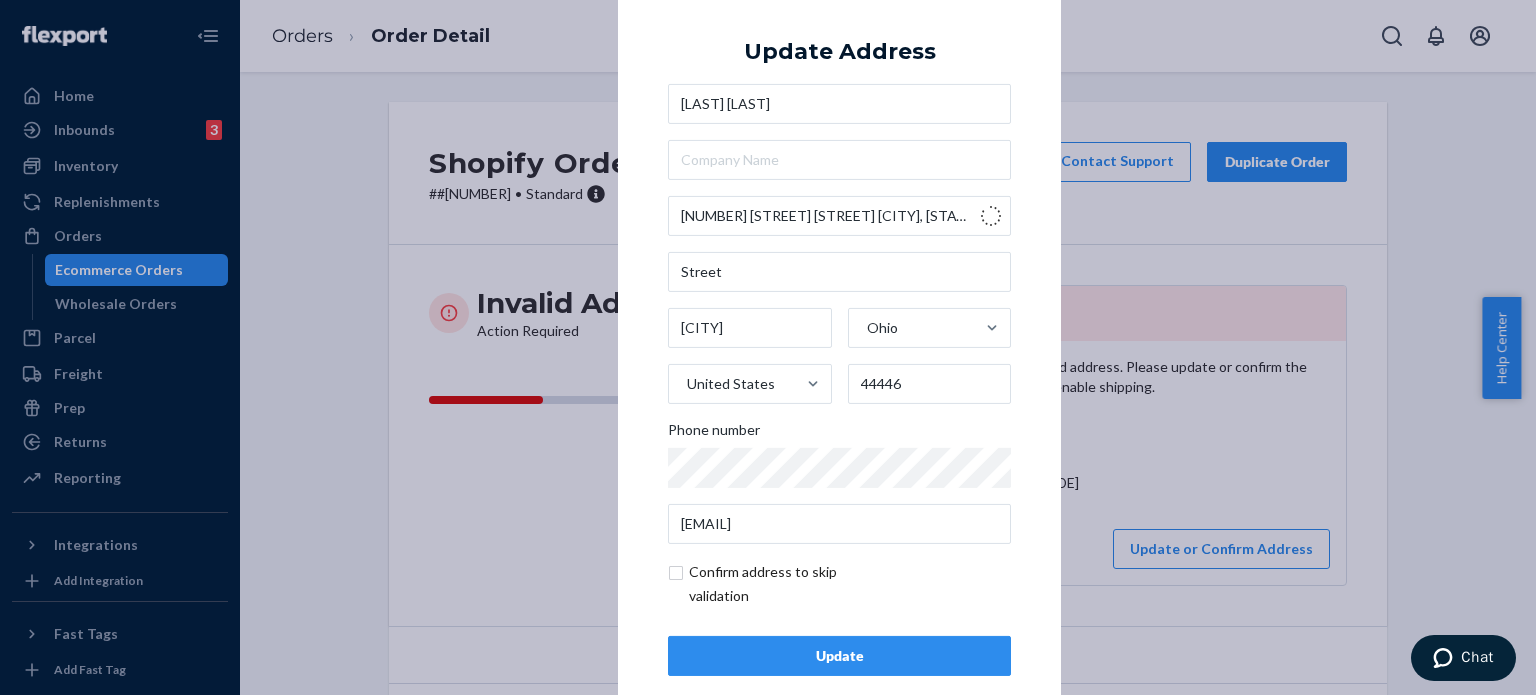 type on "[NUMBER] [STREET] [STREET]" 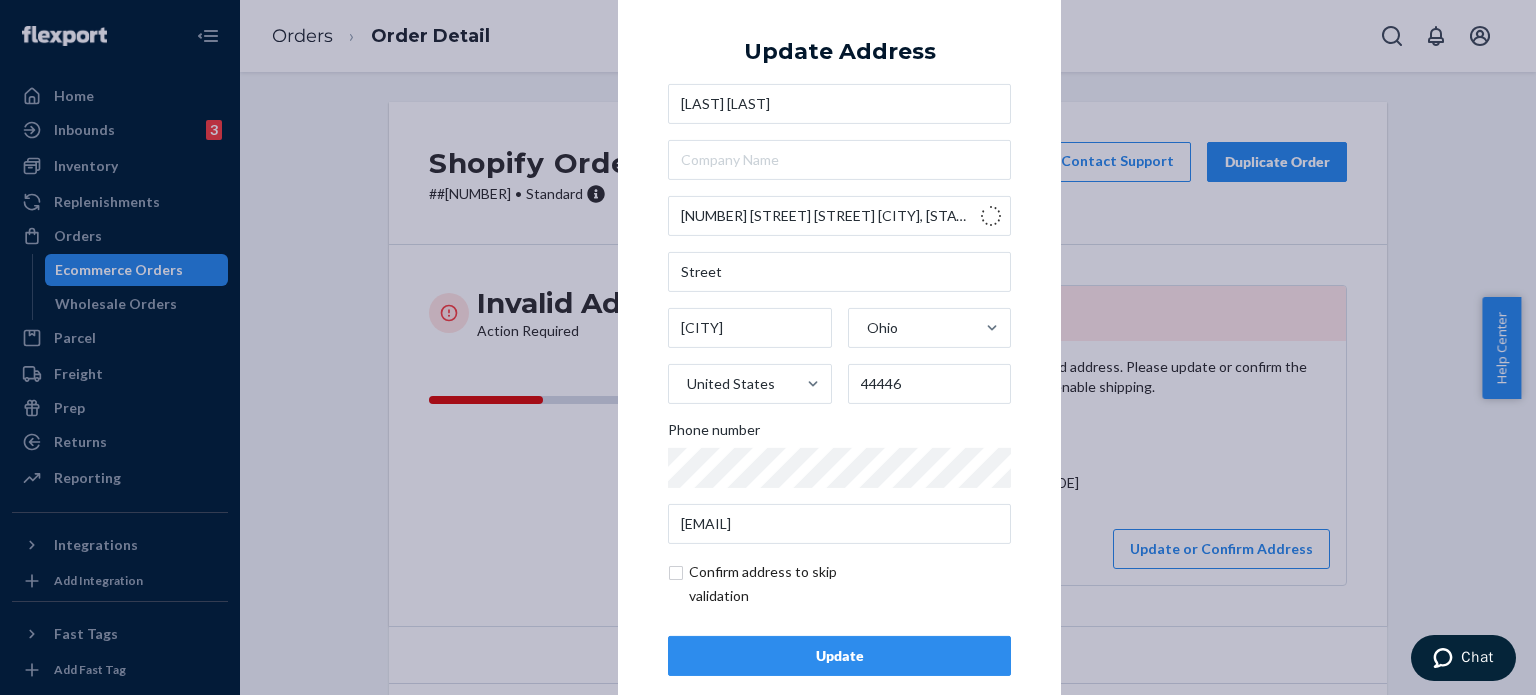 type 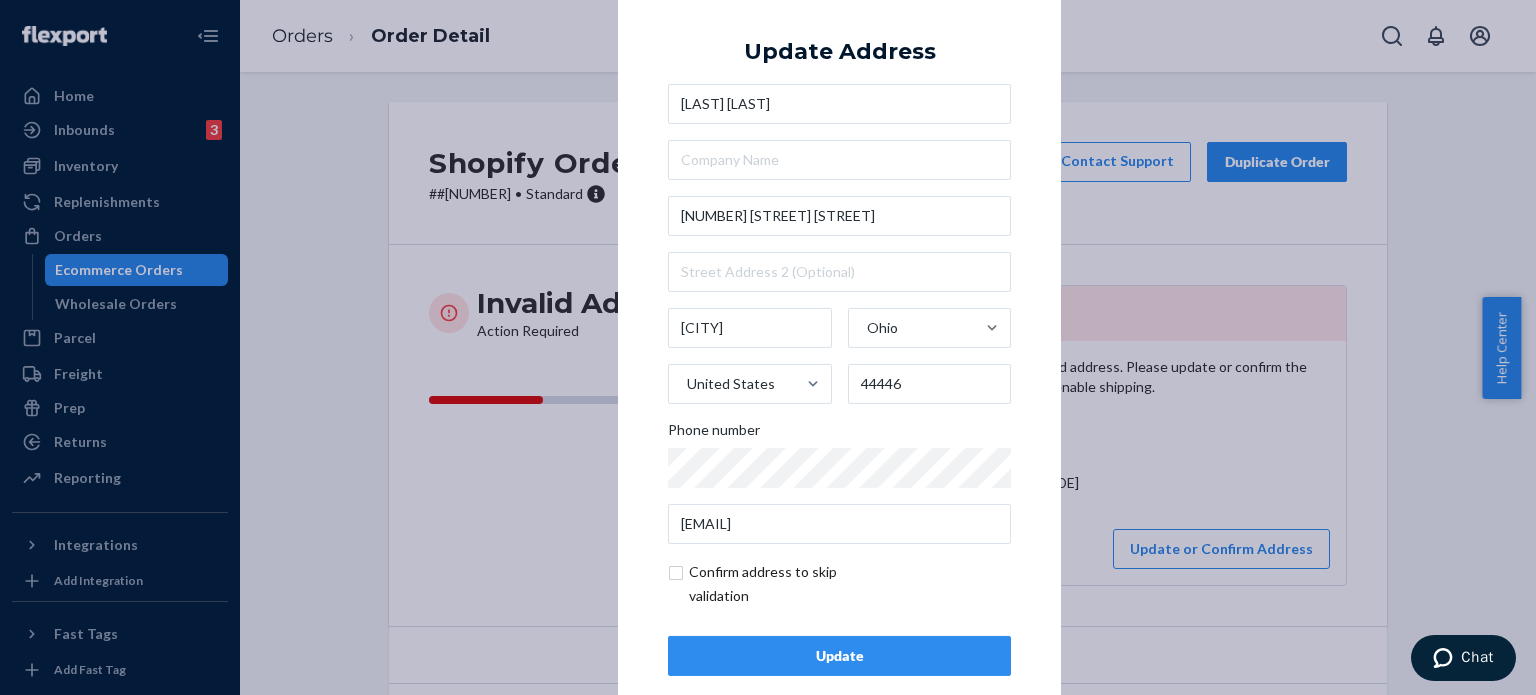 click on "Update" at bounding box center (839, 656) 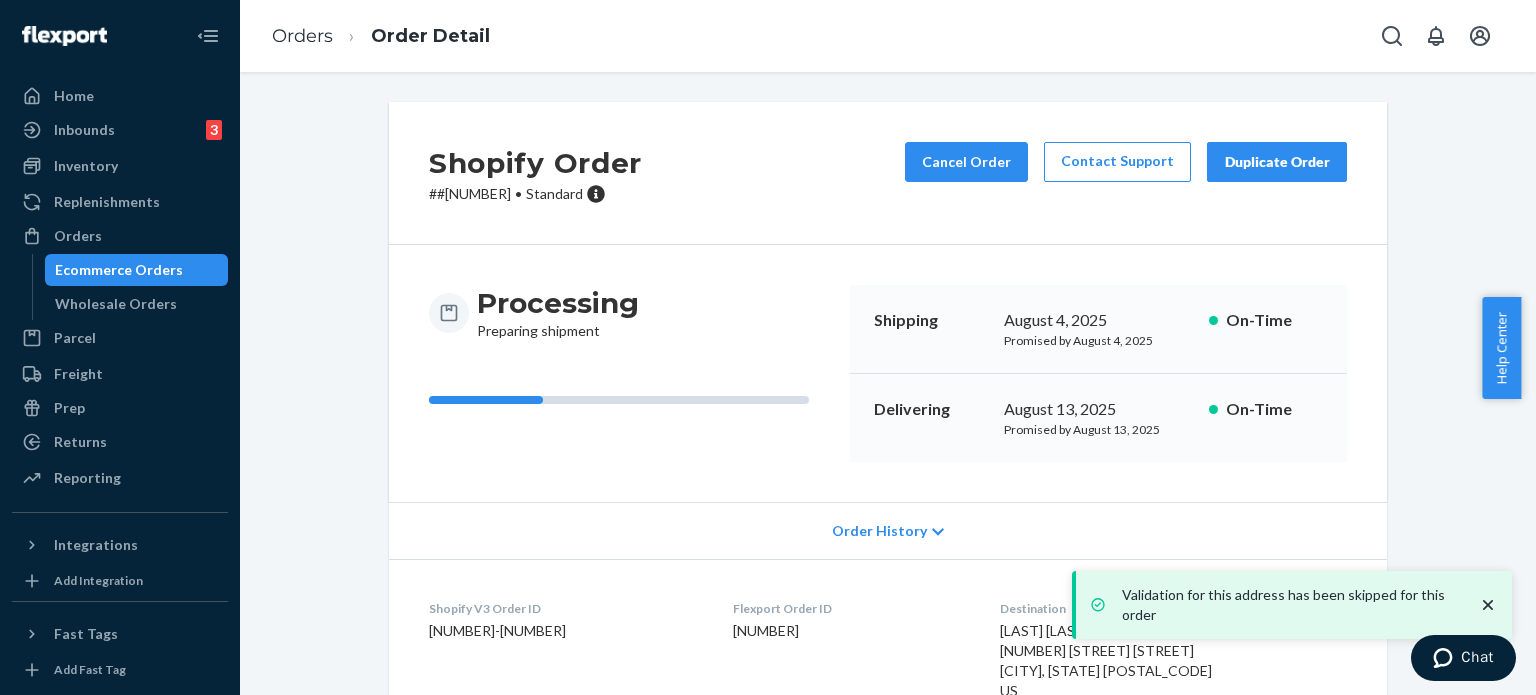 click 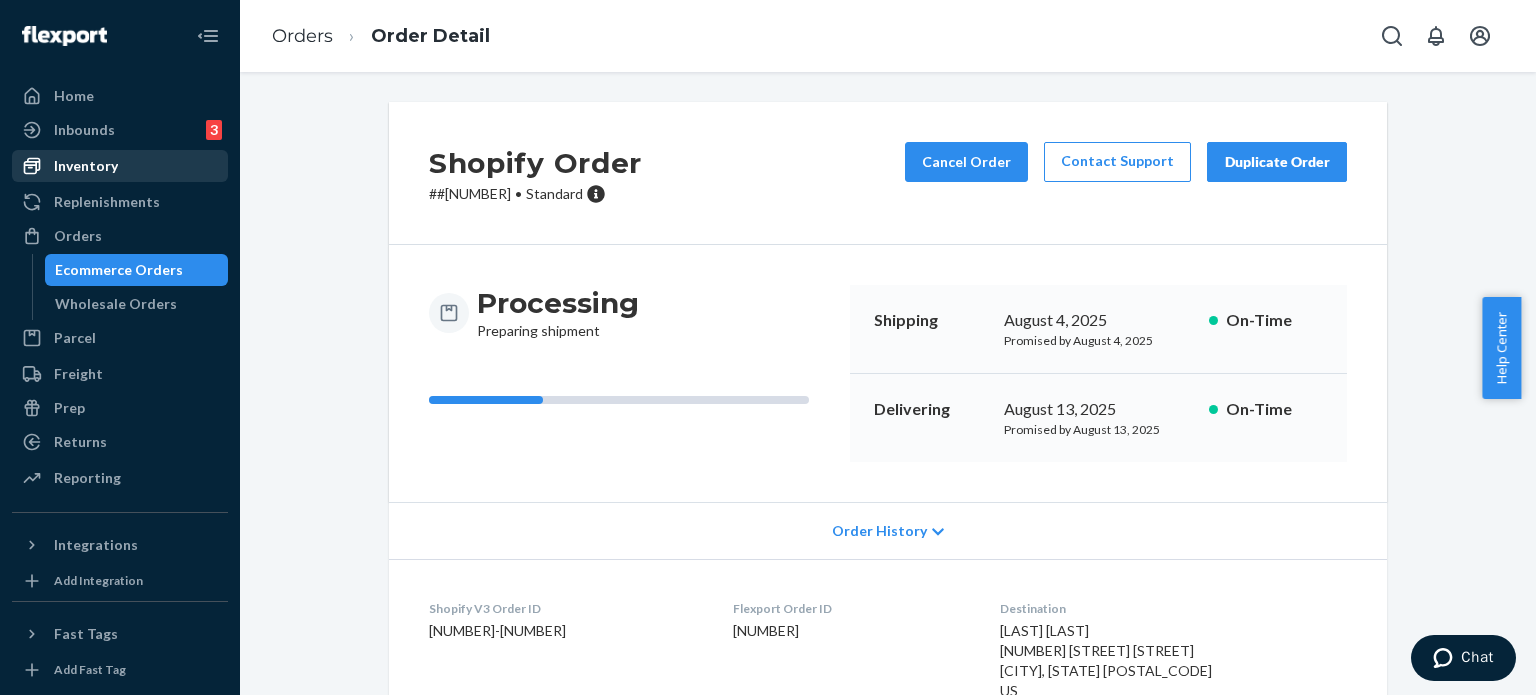 click on "Inventory" at bounding box center [120, 166] 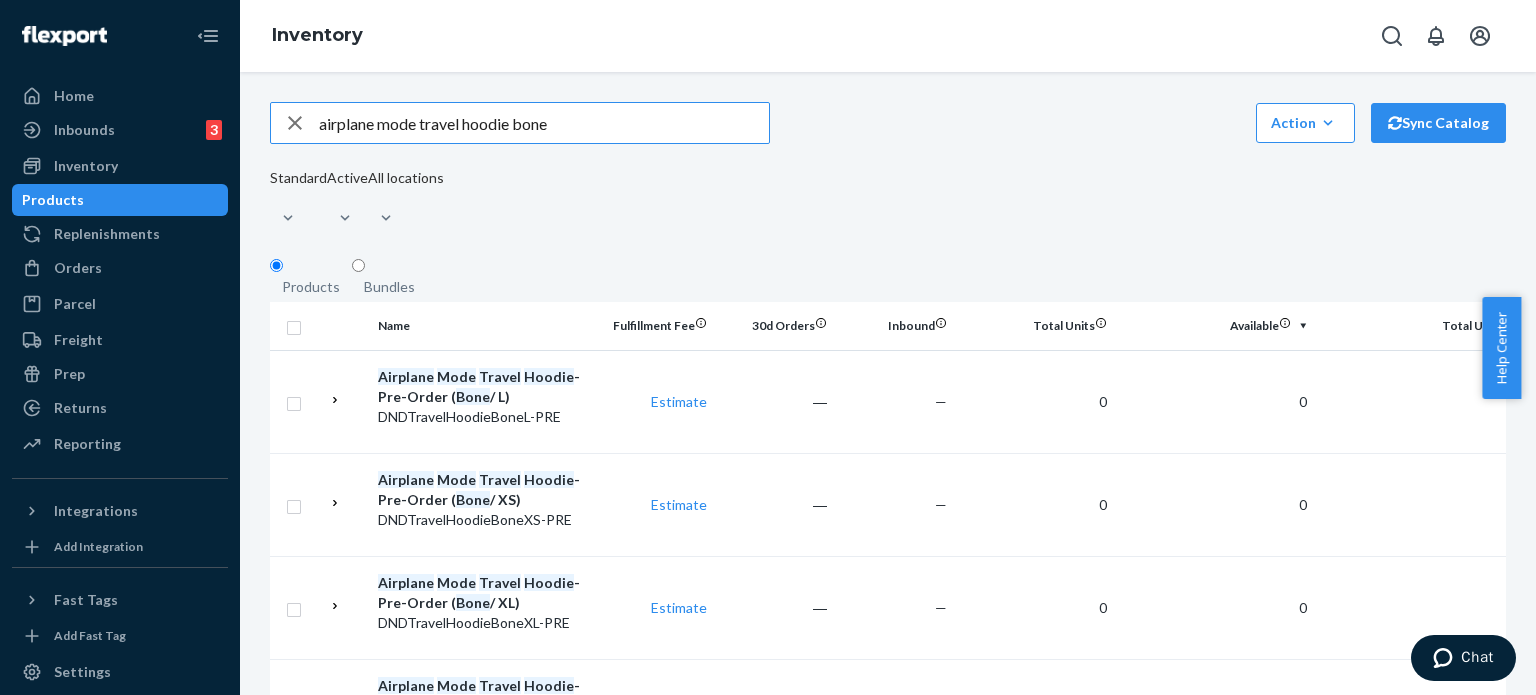 click on "airplane mode travel hoodie bone" at bounding box center [544, 123] 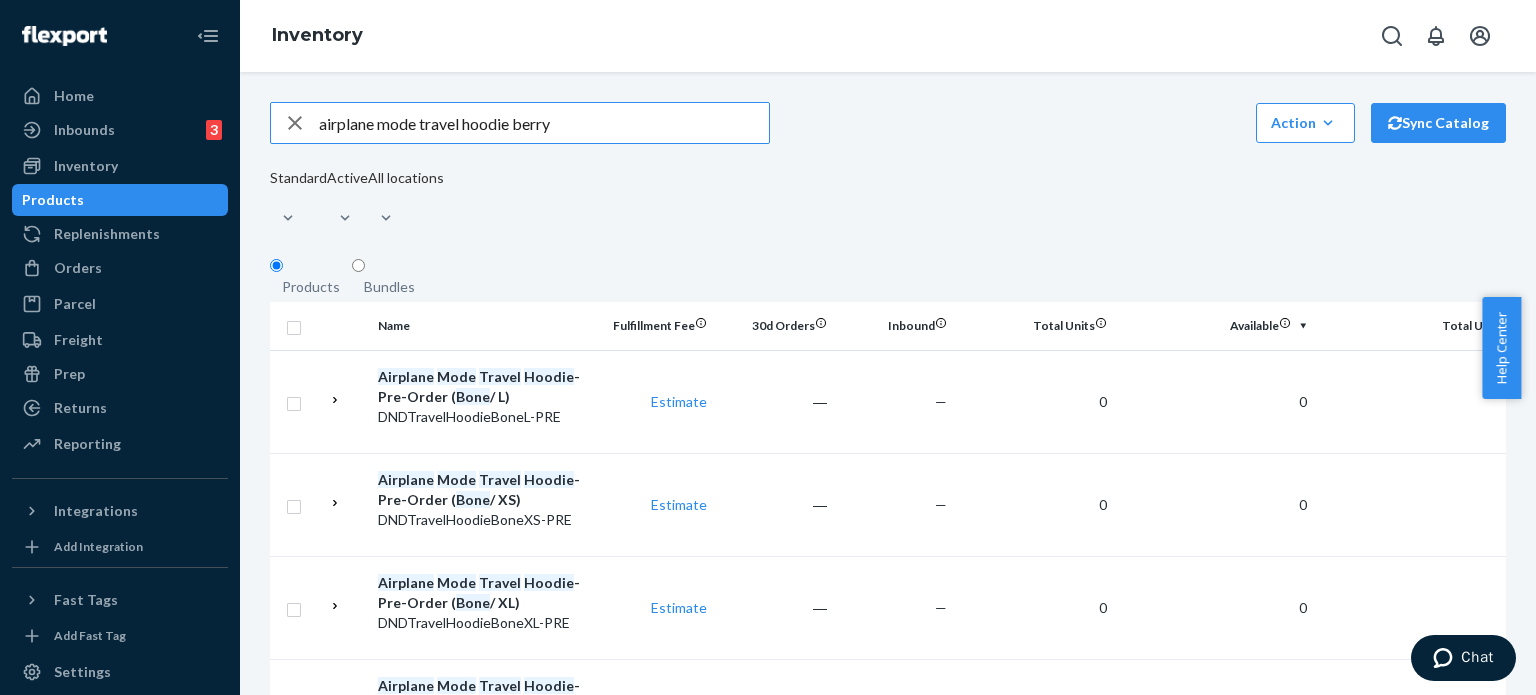 type on "airplane mode travel hoodie berry" 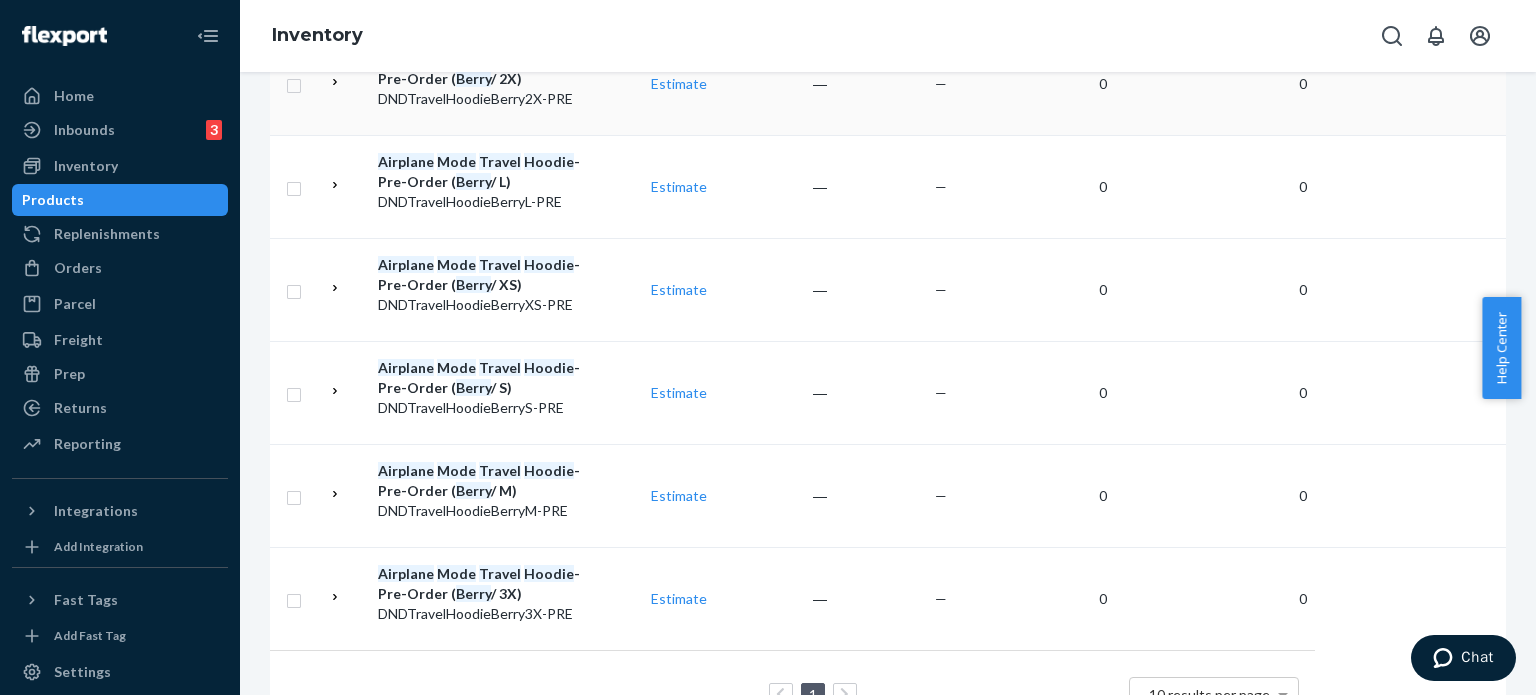 scroll, scrollTop: 0, scrollLeft: 0, axis: both 